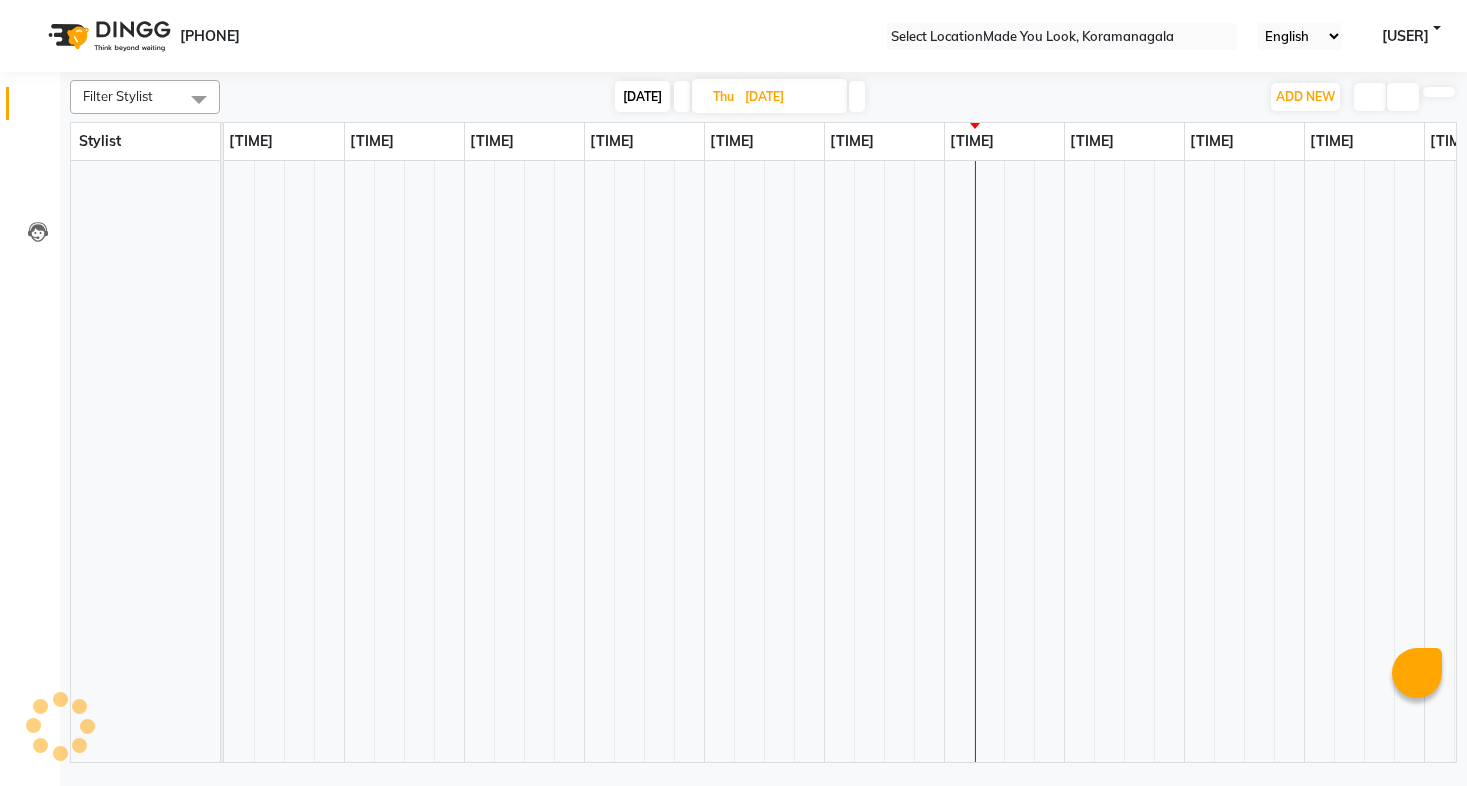 scroll, scrollTop: 0, scrollLeft: 0, axis: both 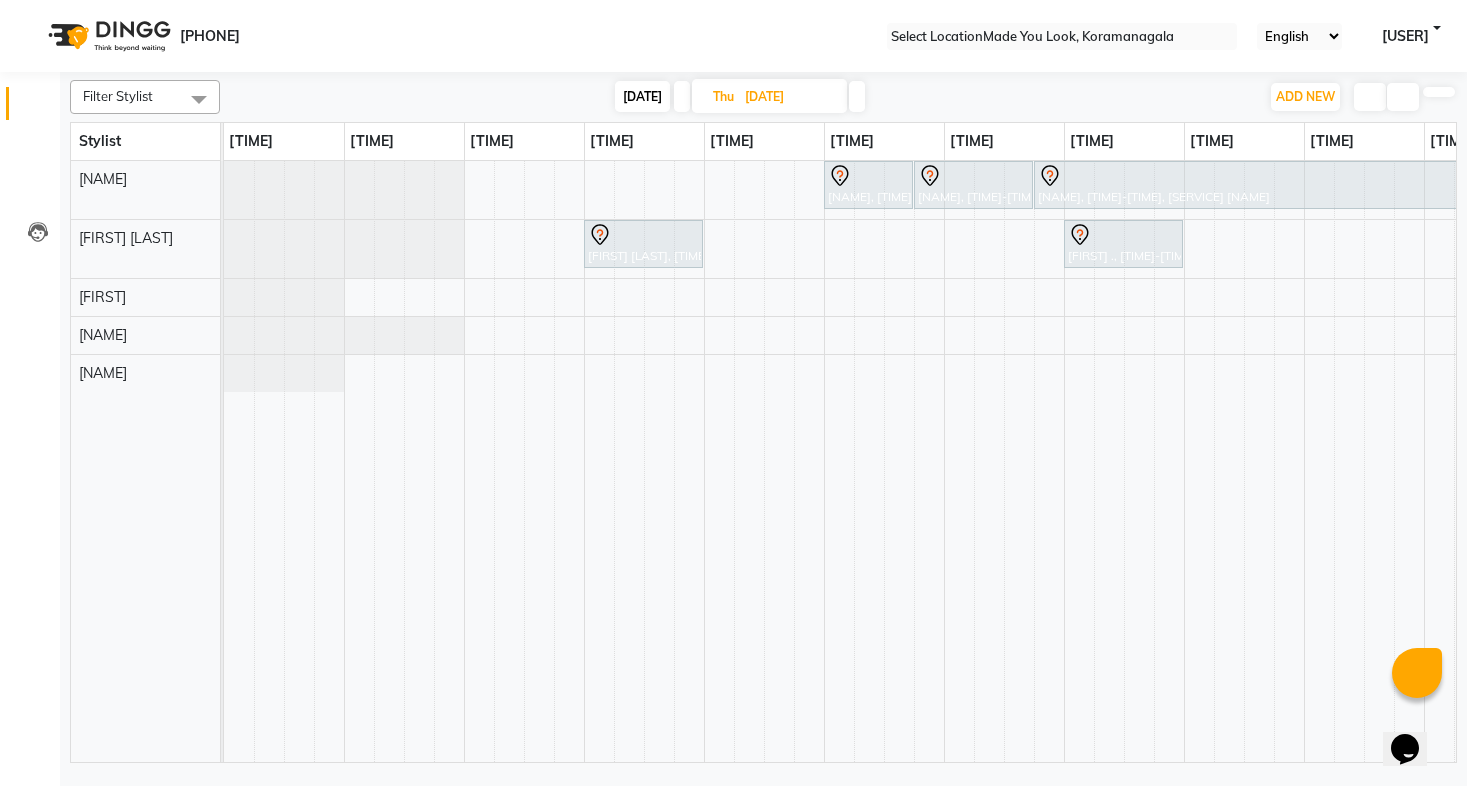 click at bounding box center (857, 96) 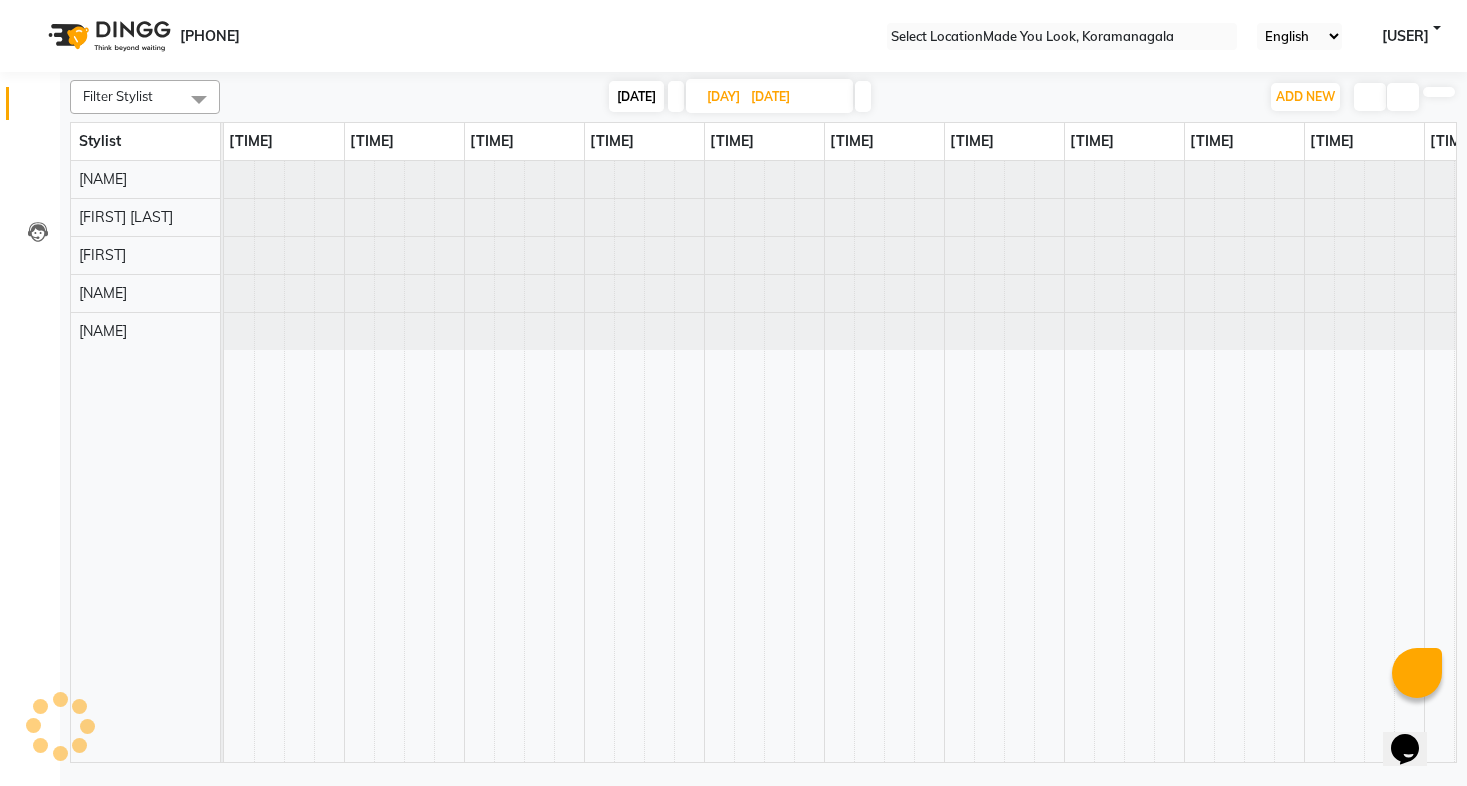 scroll, scrollTop: 0, scrollLeft: 328, axis: horizontal 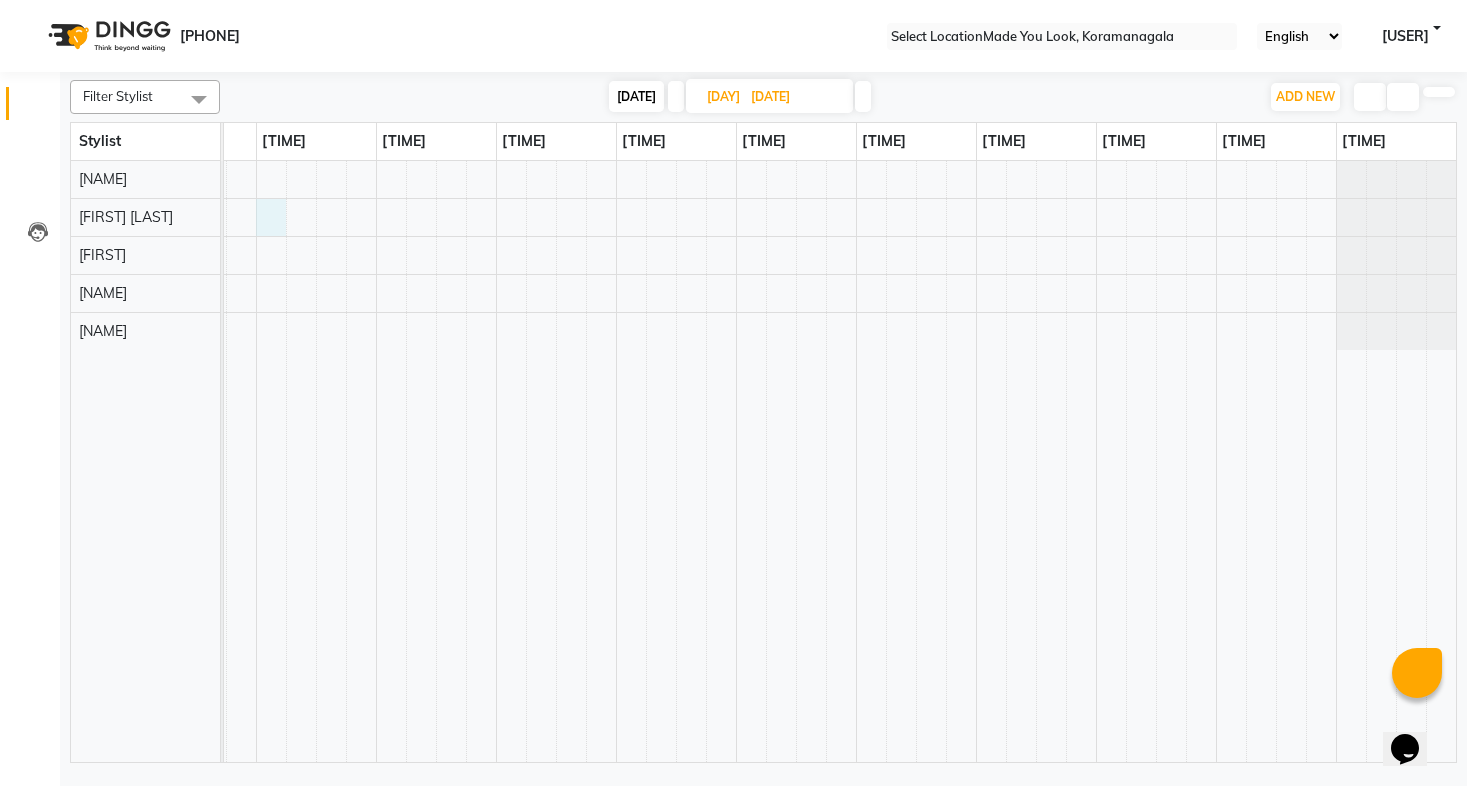 click at bounding box center (676, 461) 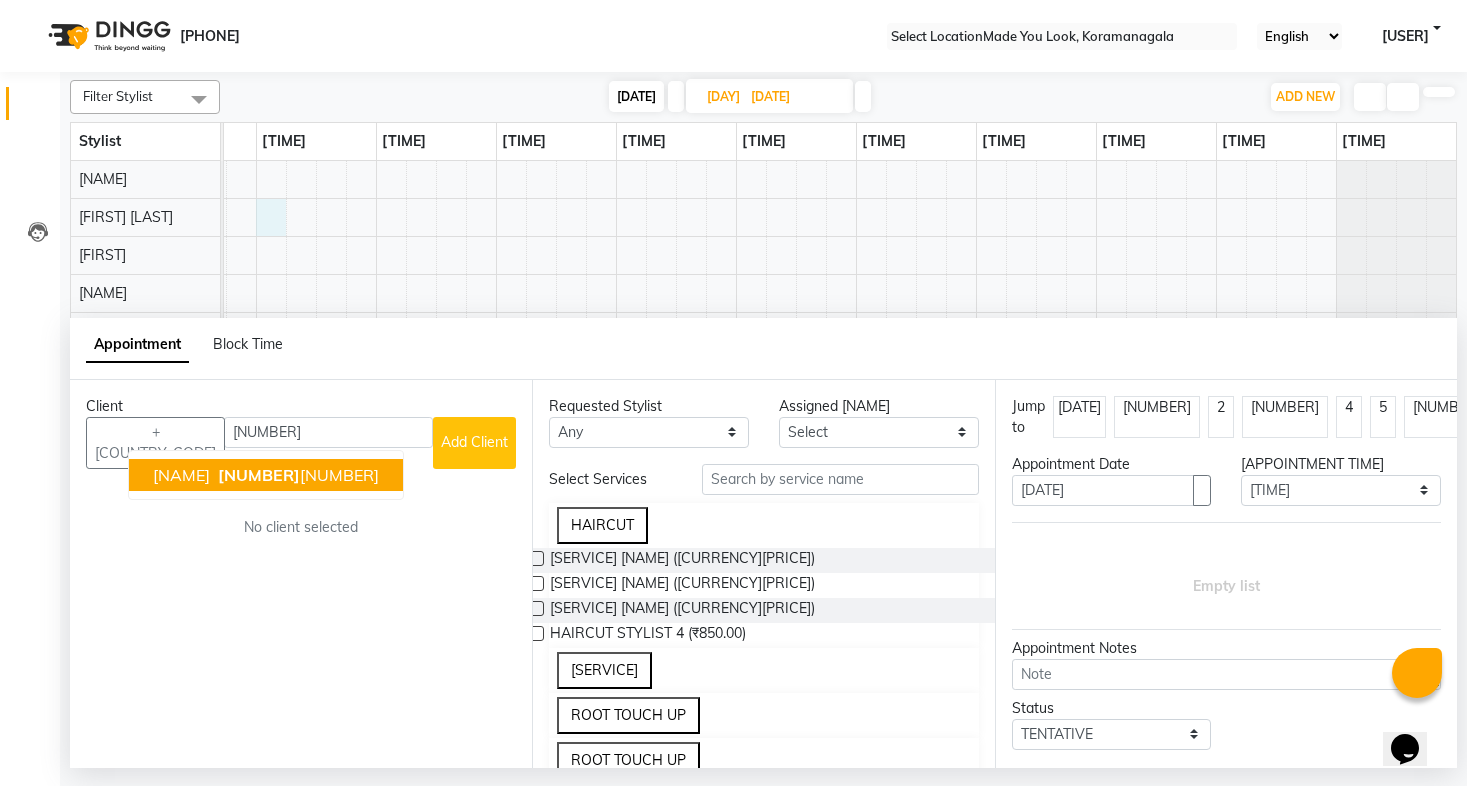 click on "[PHONE]" at bounding box center [296, 475] 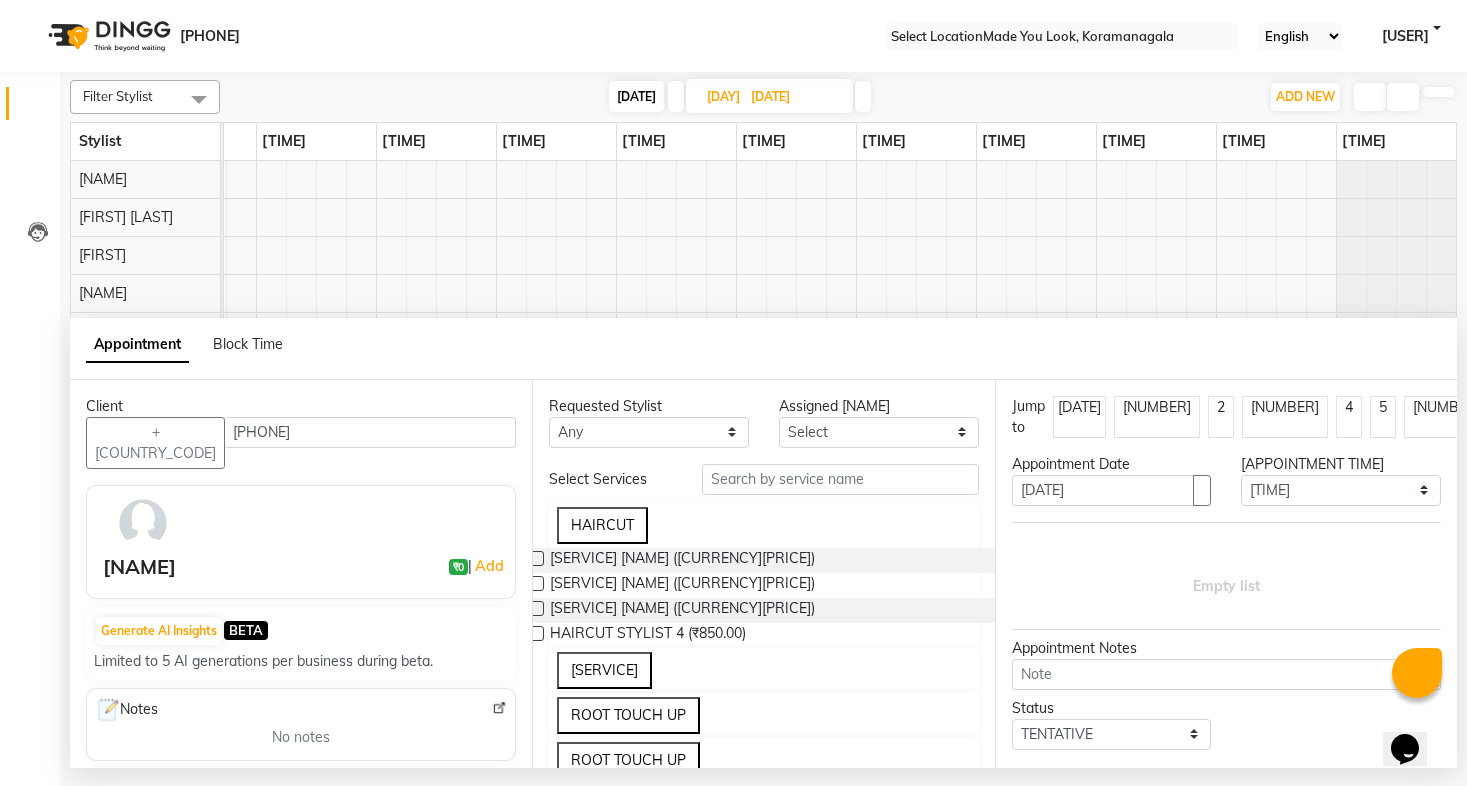 scroll, scrollTop: 38, scrollLeft: 0, axis: vertical 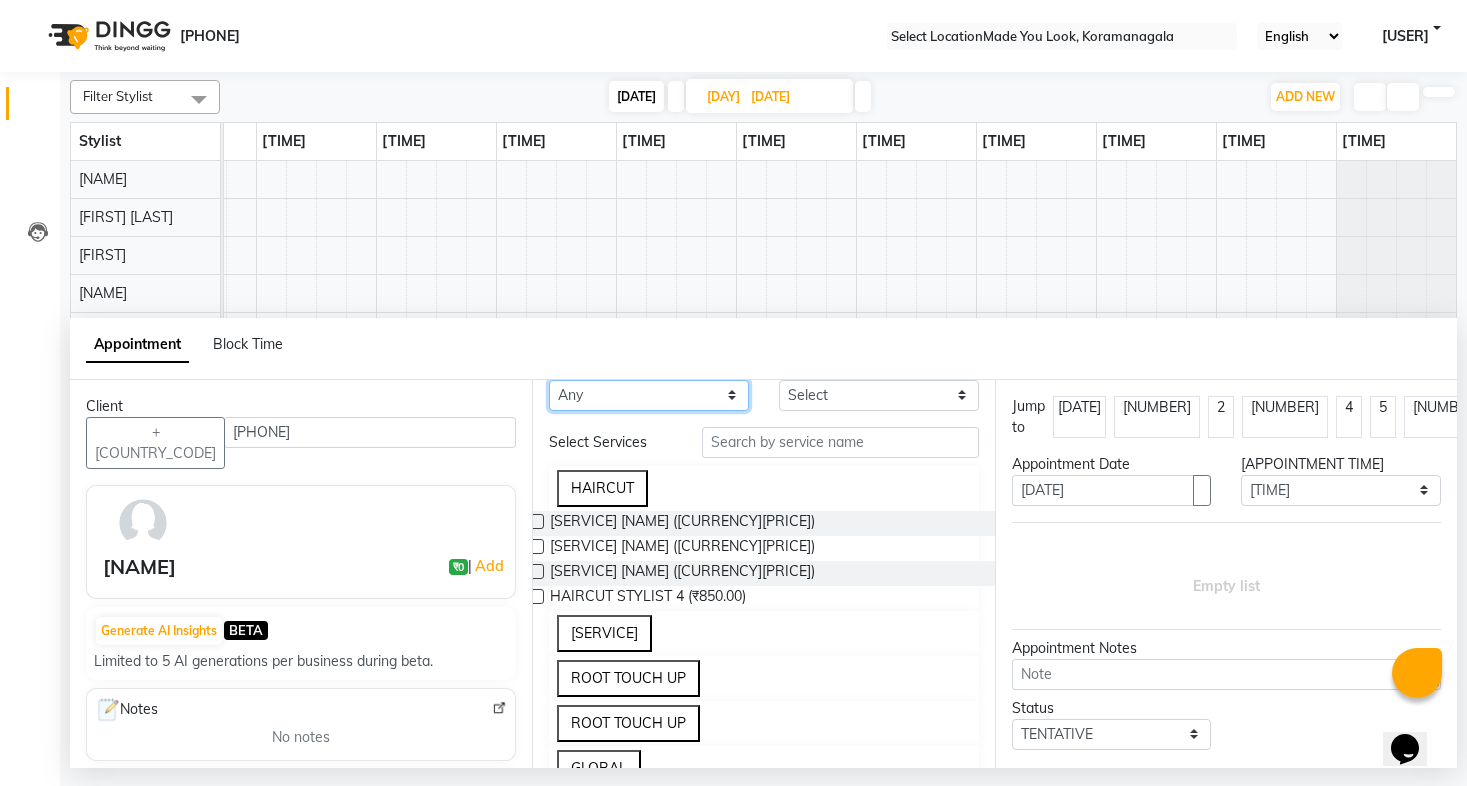 select on "[NUMBER]" 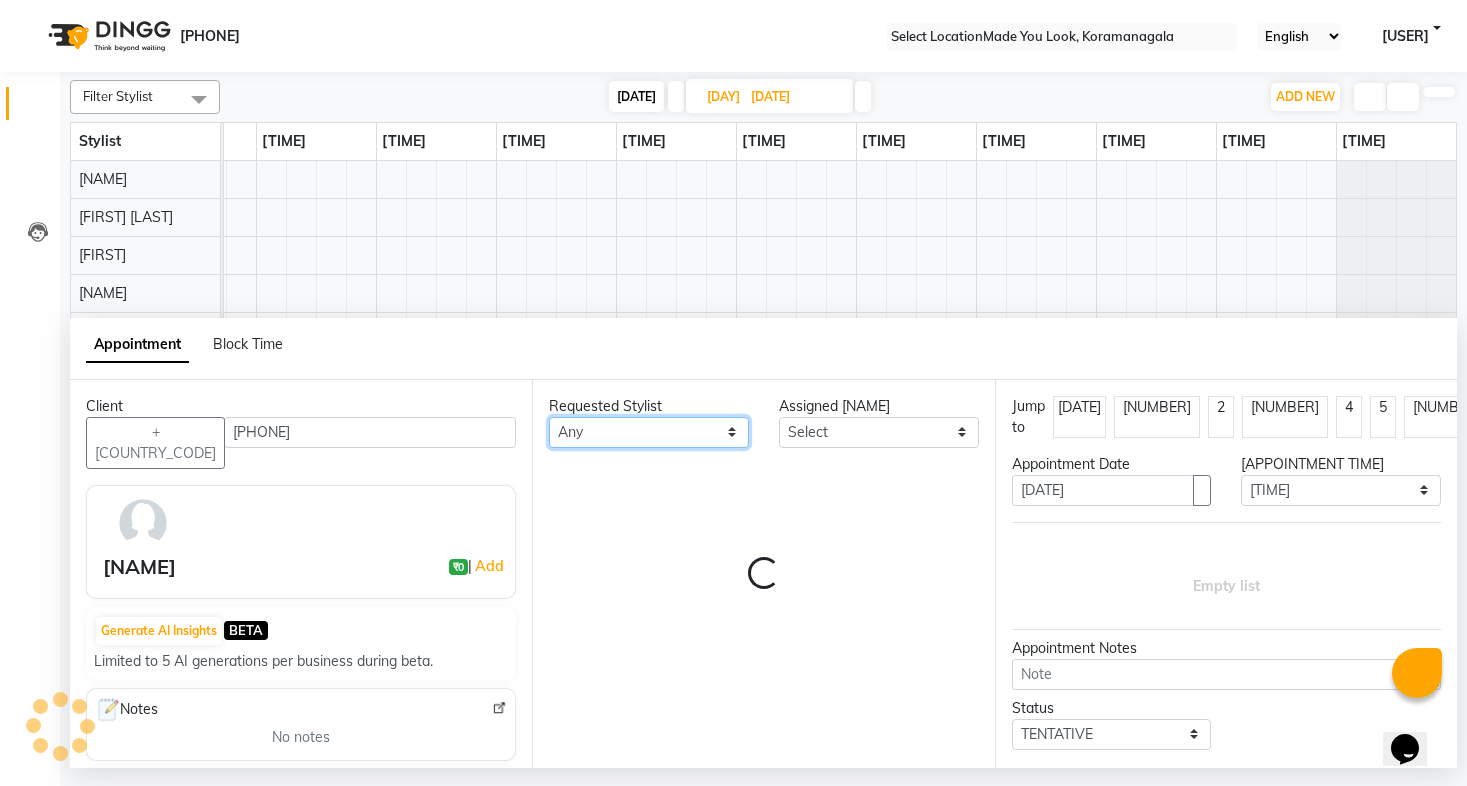 scroll, scrollTop: 0, scrollLeft: 0, axis: both 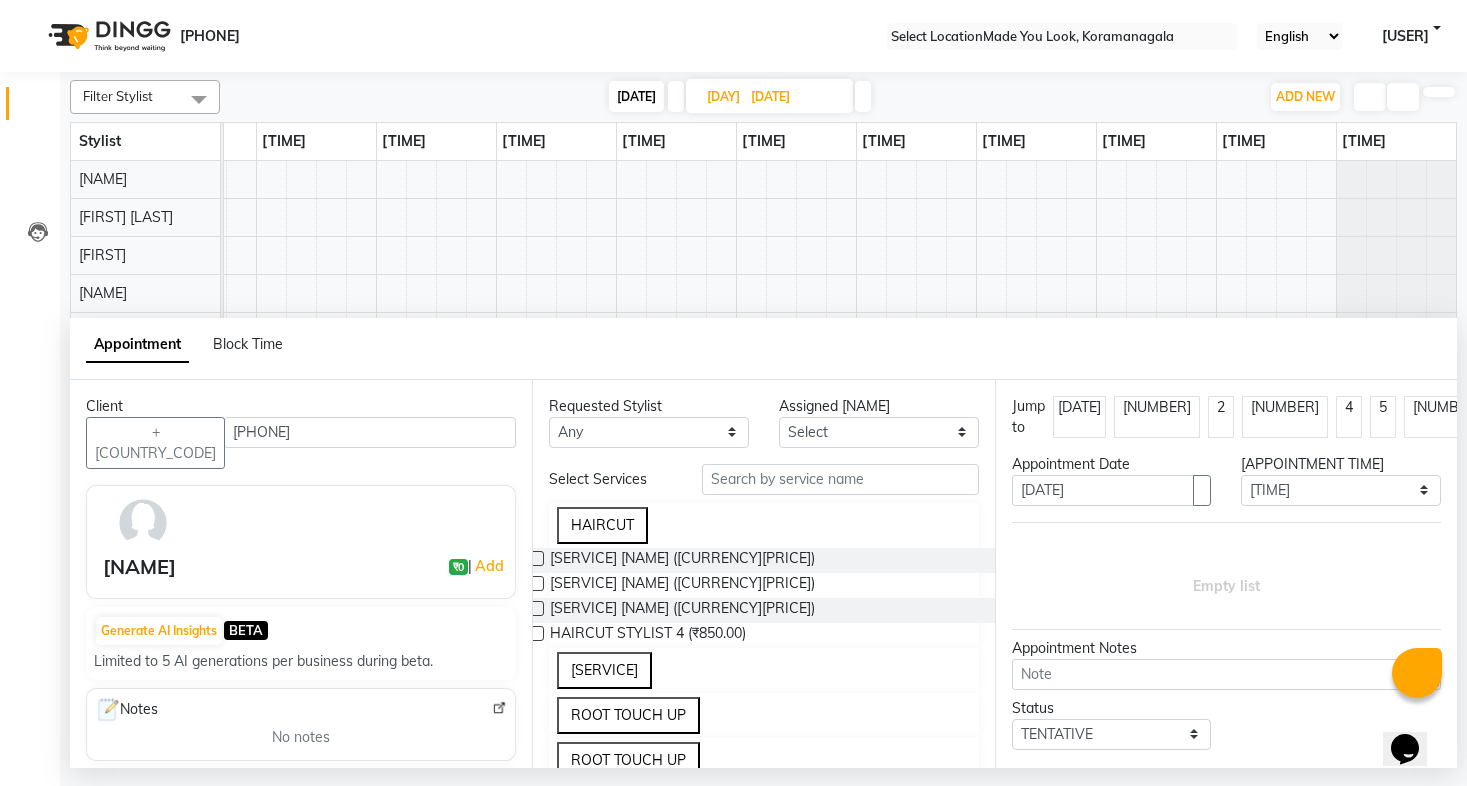 click on "[SERVICE]" at bounding box center (604, 670) 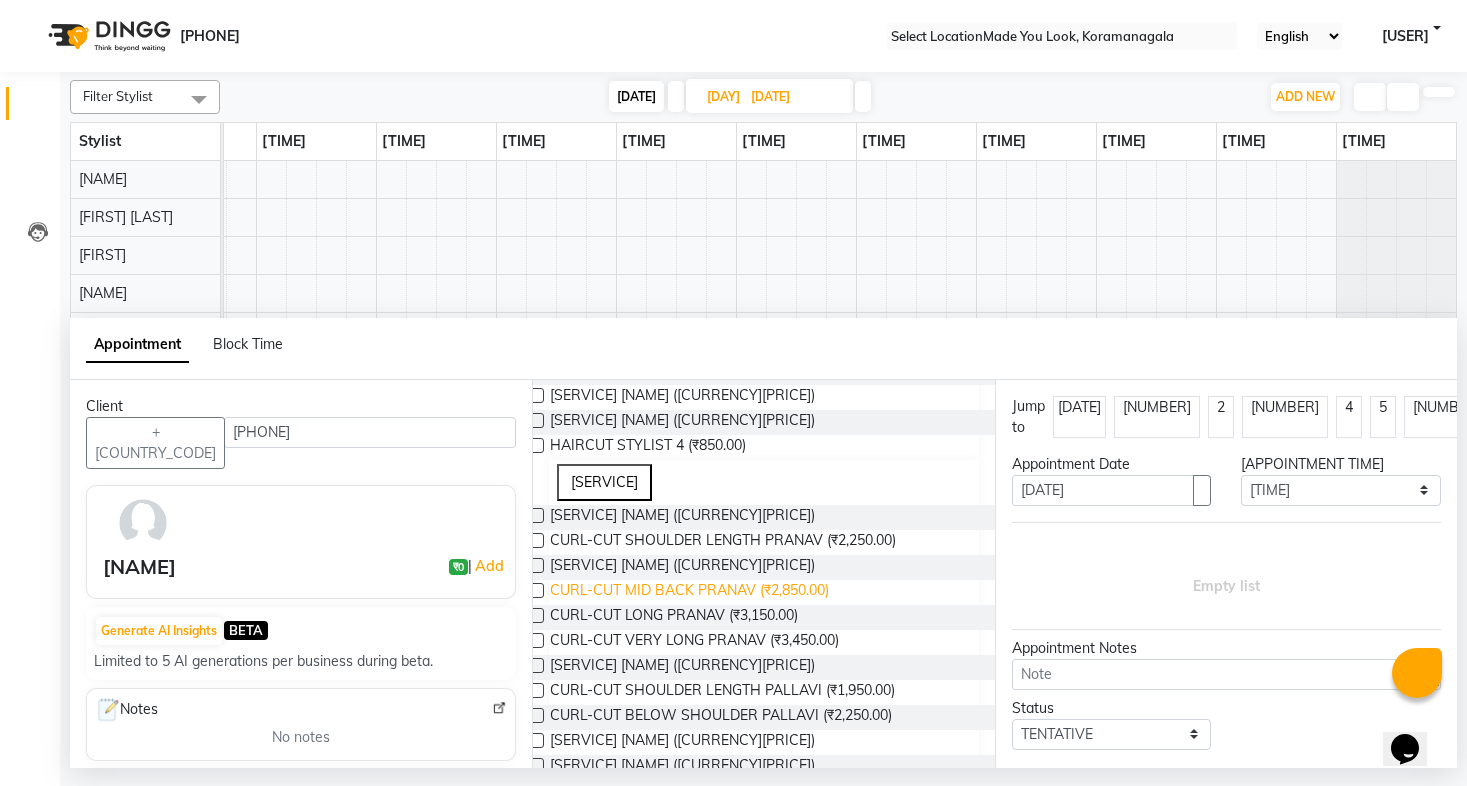 scroll, scrollTop: 196, scrollLeft: 0, axis: vertical 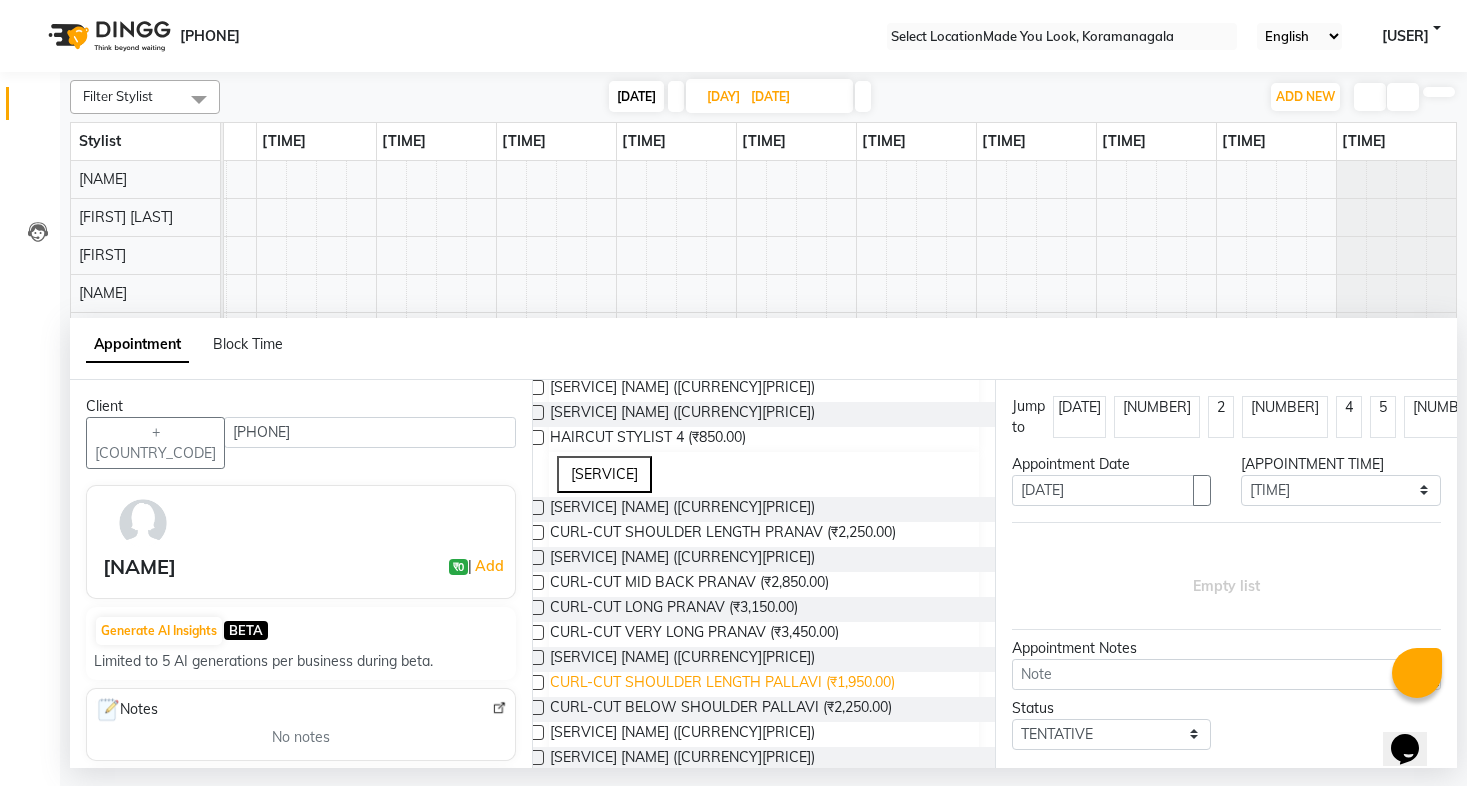click on "CURL-CUT SHOULDER LENGTH PALLAVI (₹1,950.00)" at bounding box center [682, 509] 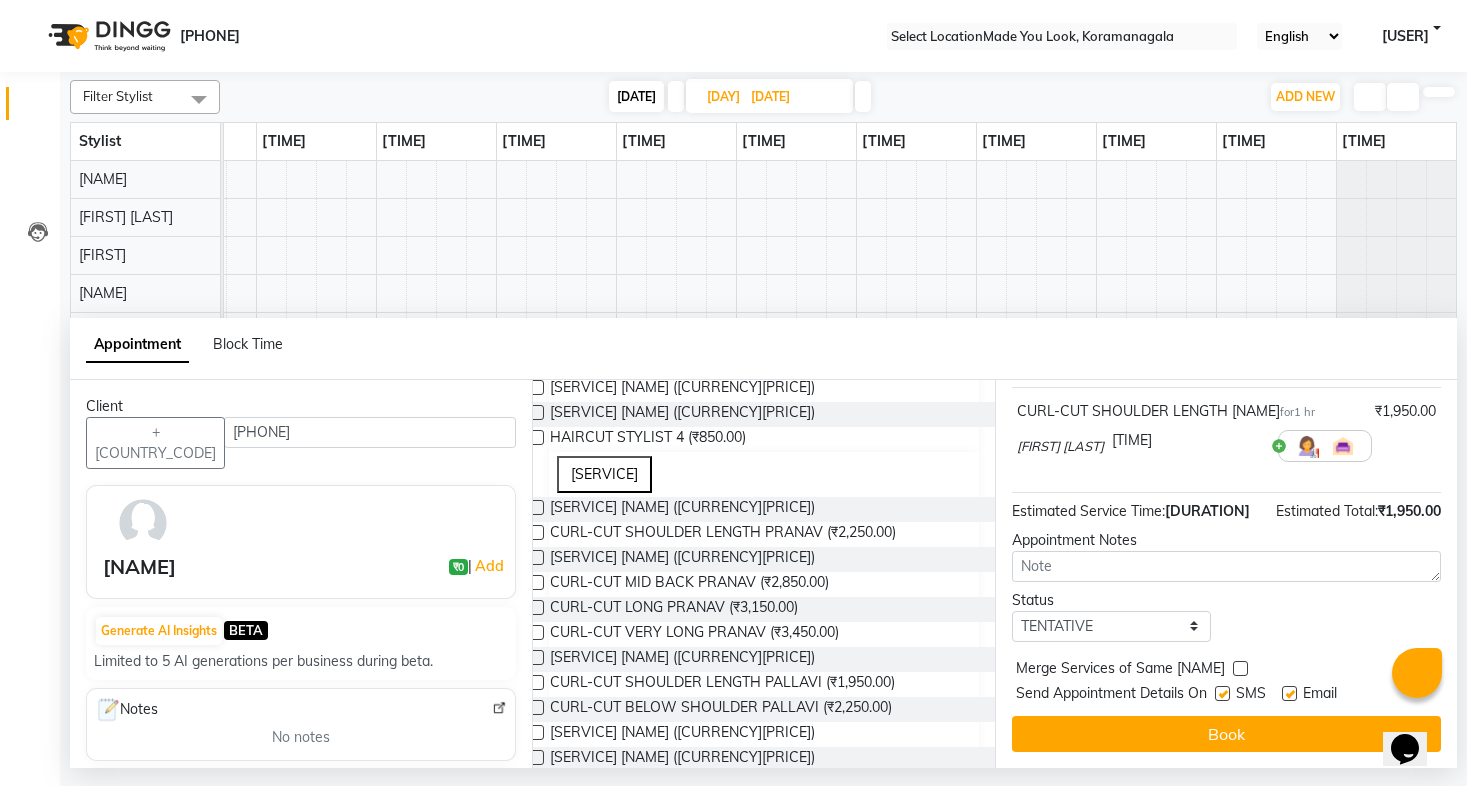 scroll, scrollTop: 138, scrollLeft: 0, axis: vertical 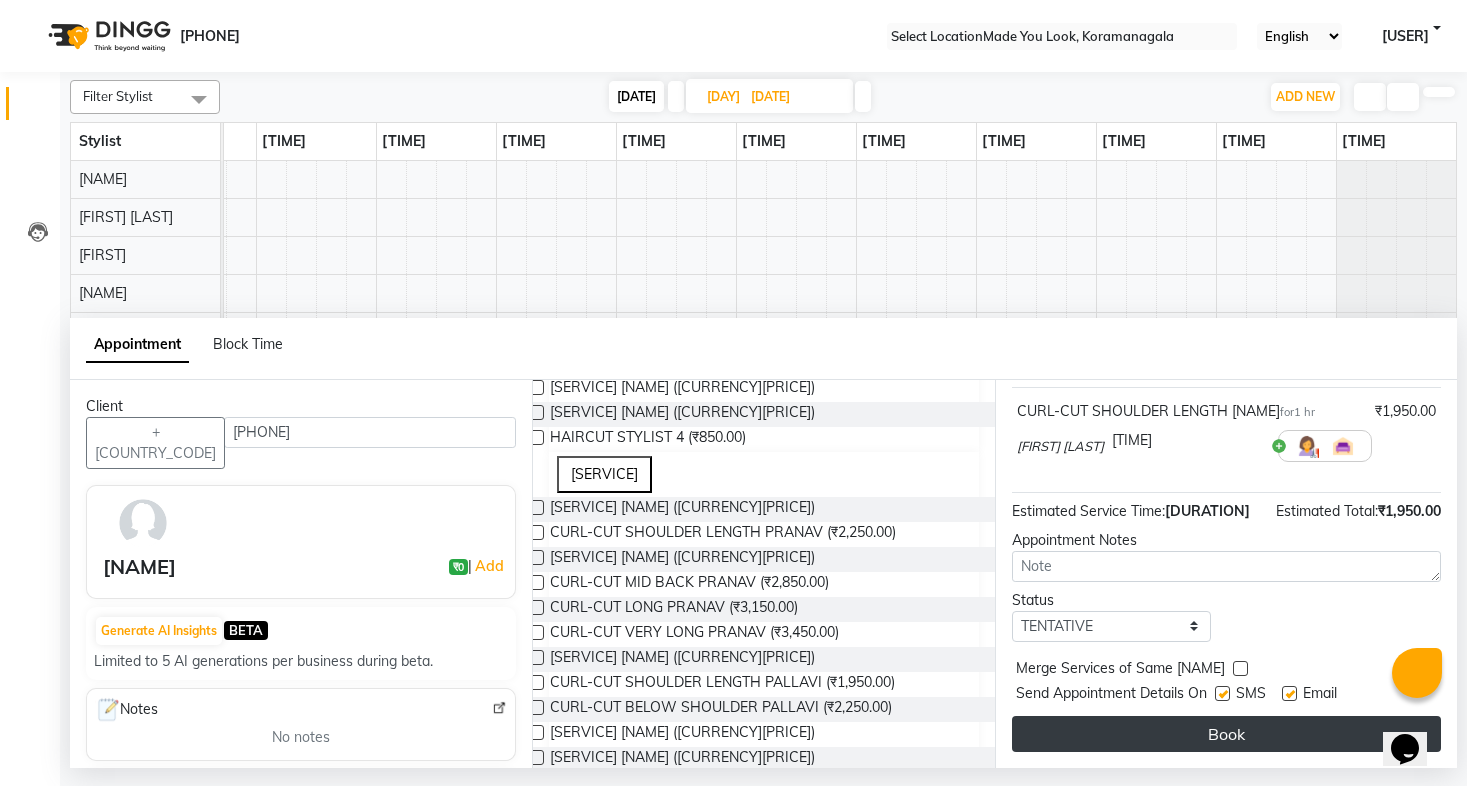 click on "Book" at bounding box center [1226, 734] 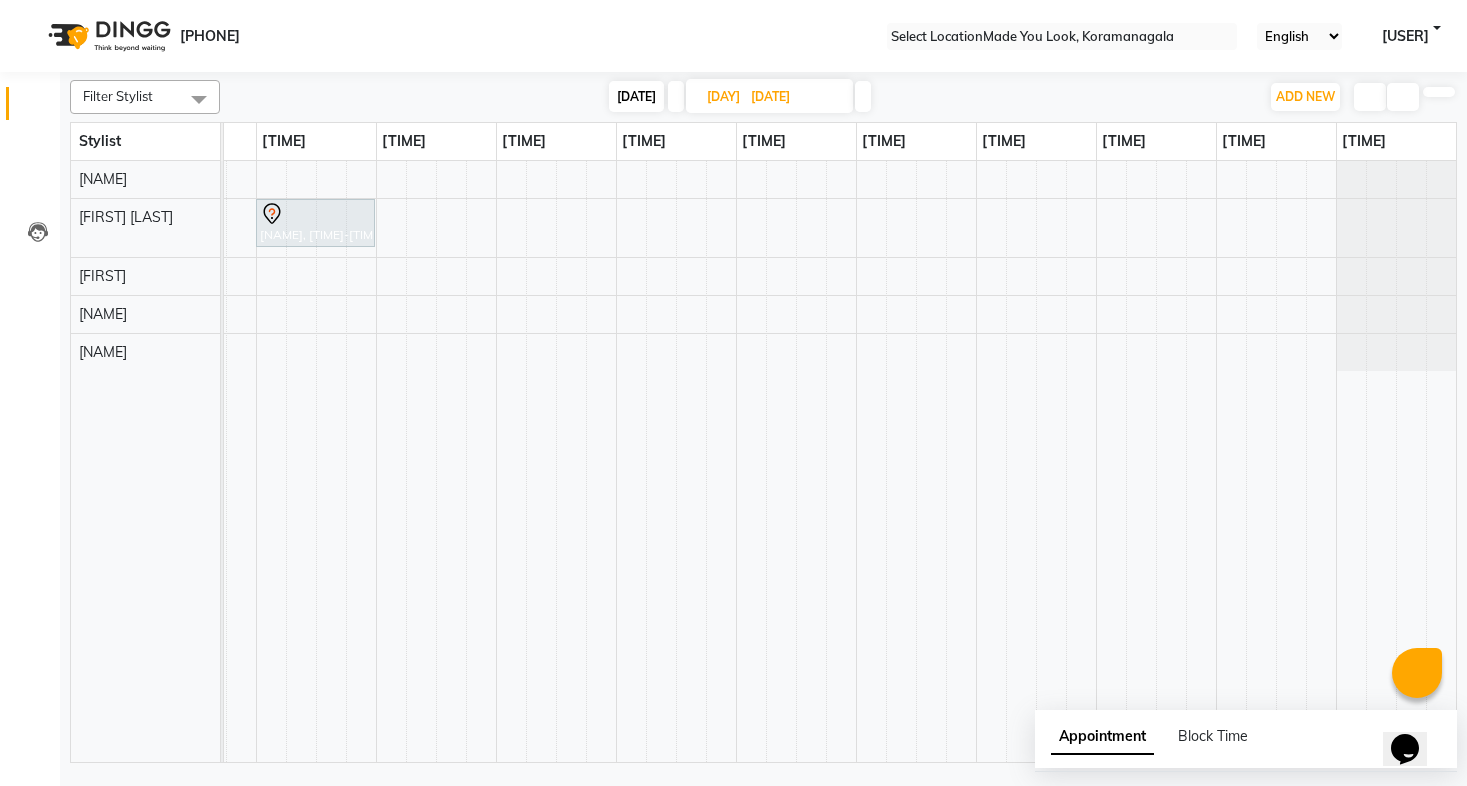 scroll, scrollTop: 0, scrollLeft: 0, axis: both 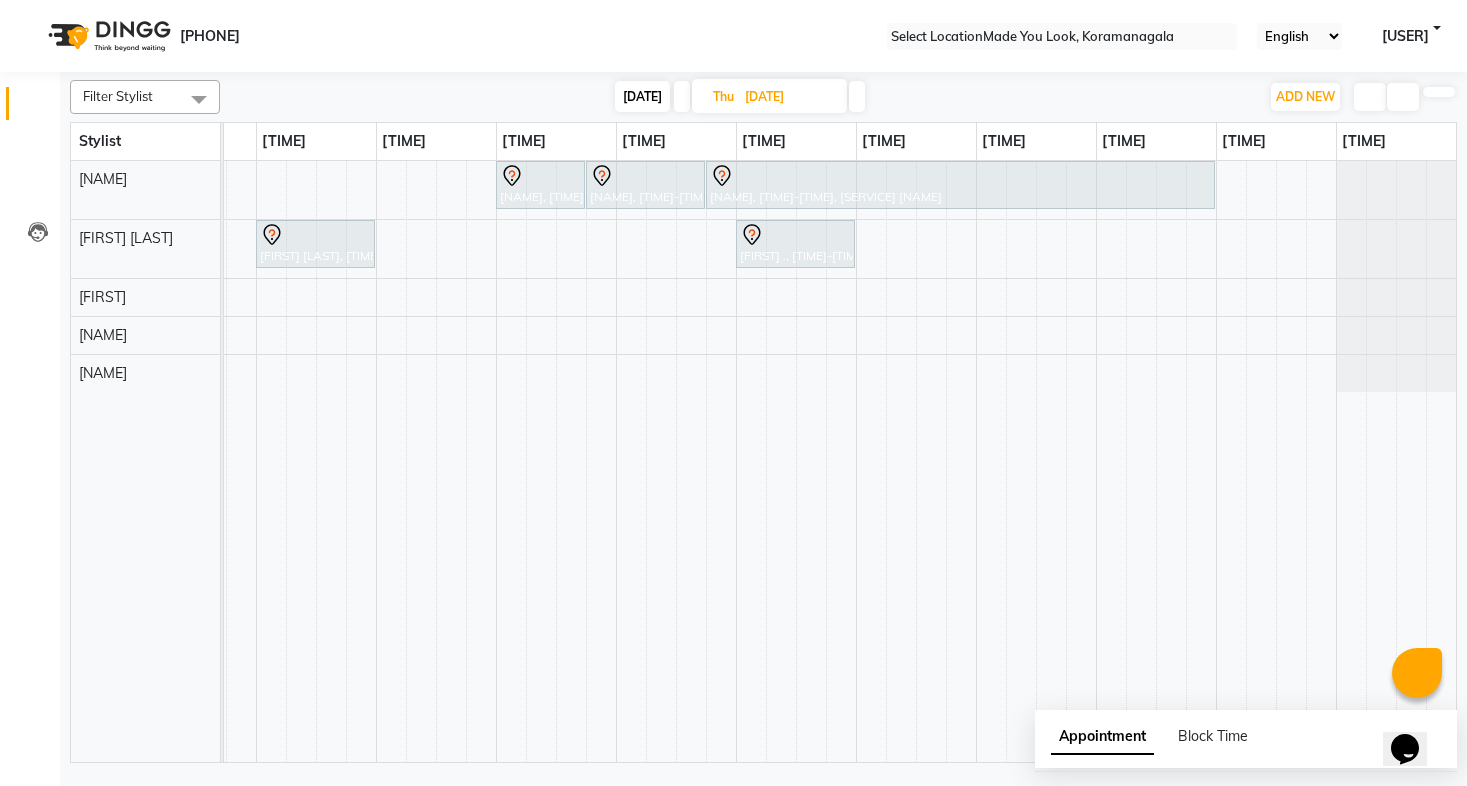 click at bounding box center [857, 96] 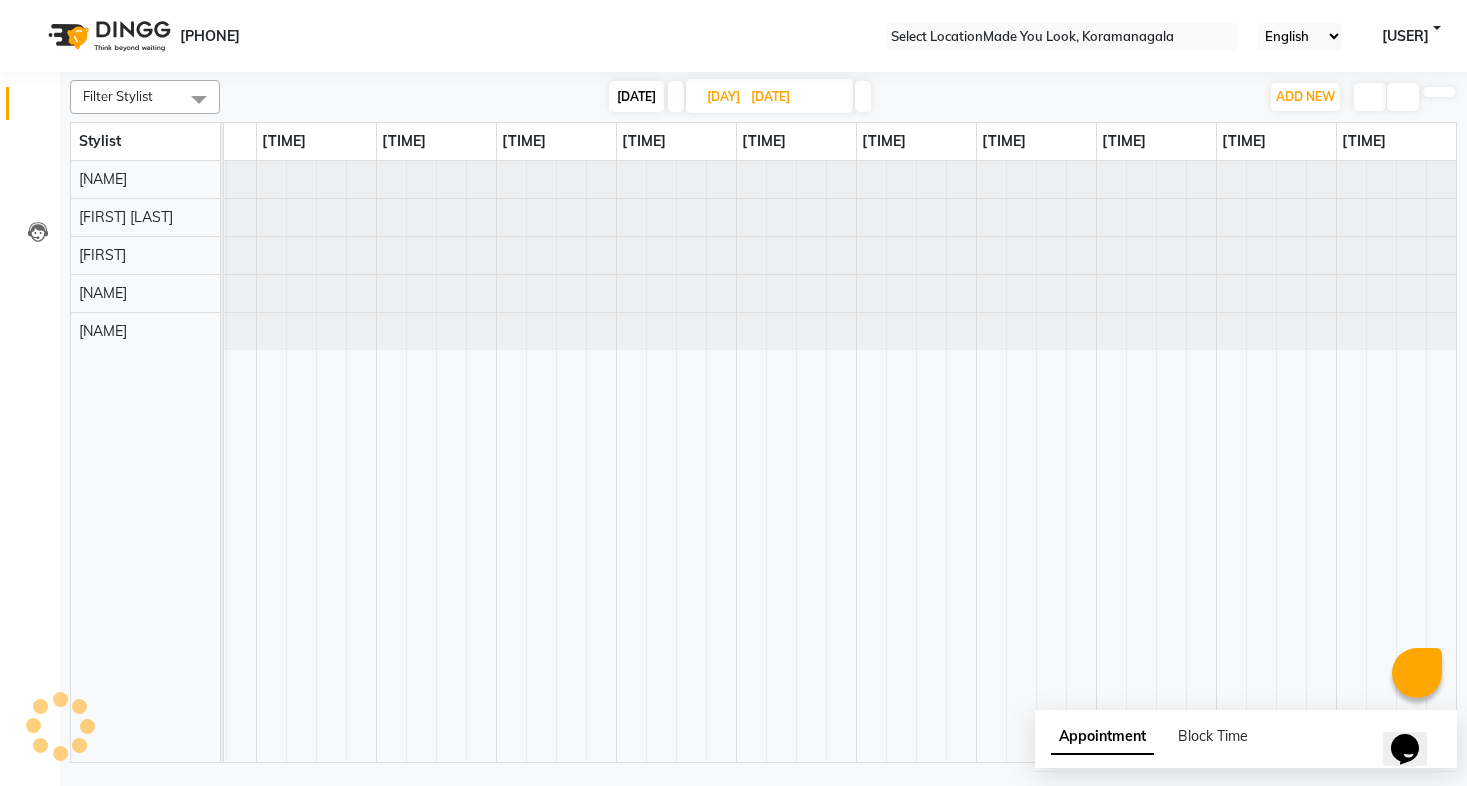scroll, scrollTop: 0, scrollLeft: 328, axis: horizontal 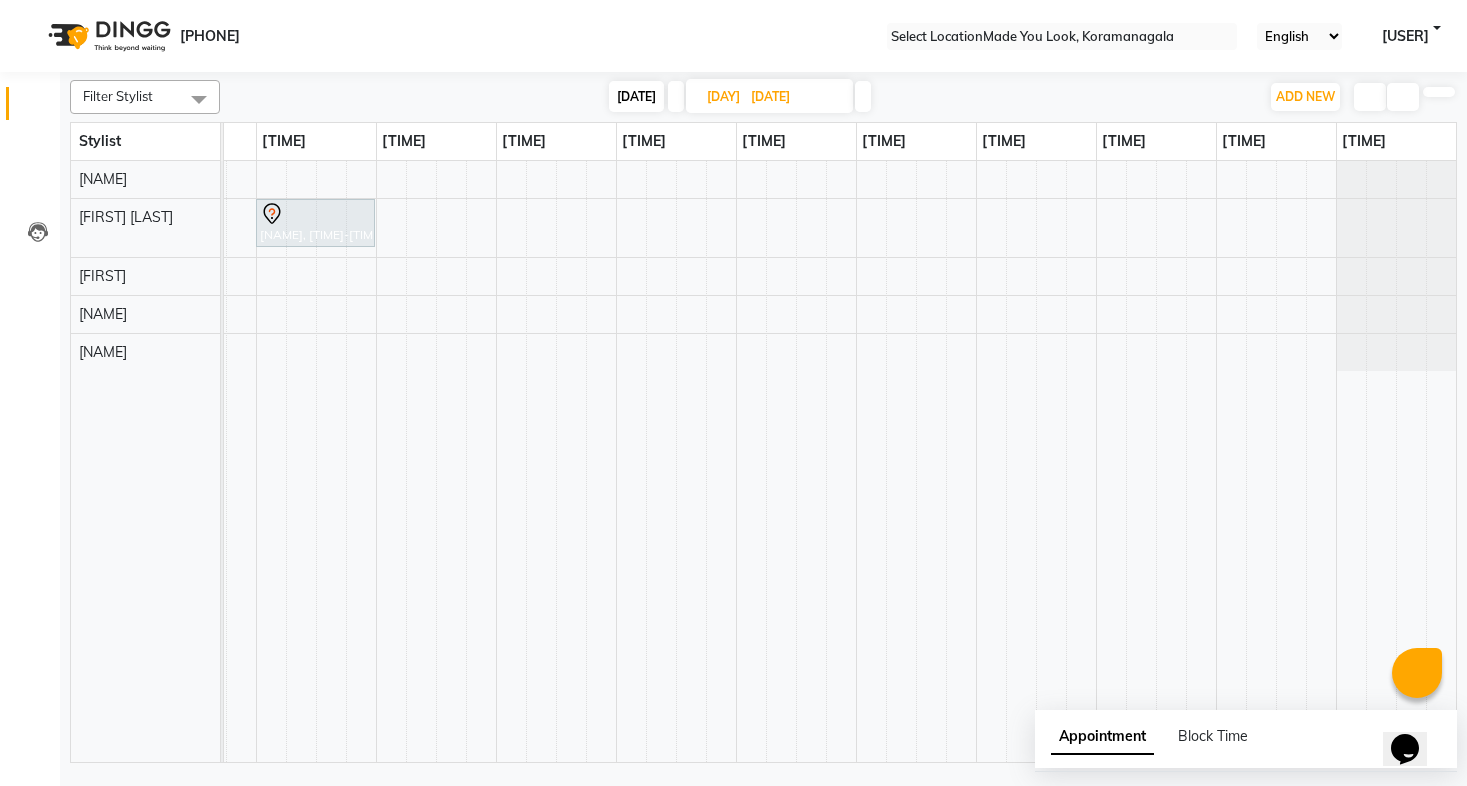 click at bounding box center (863, 96) 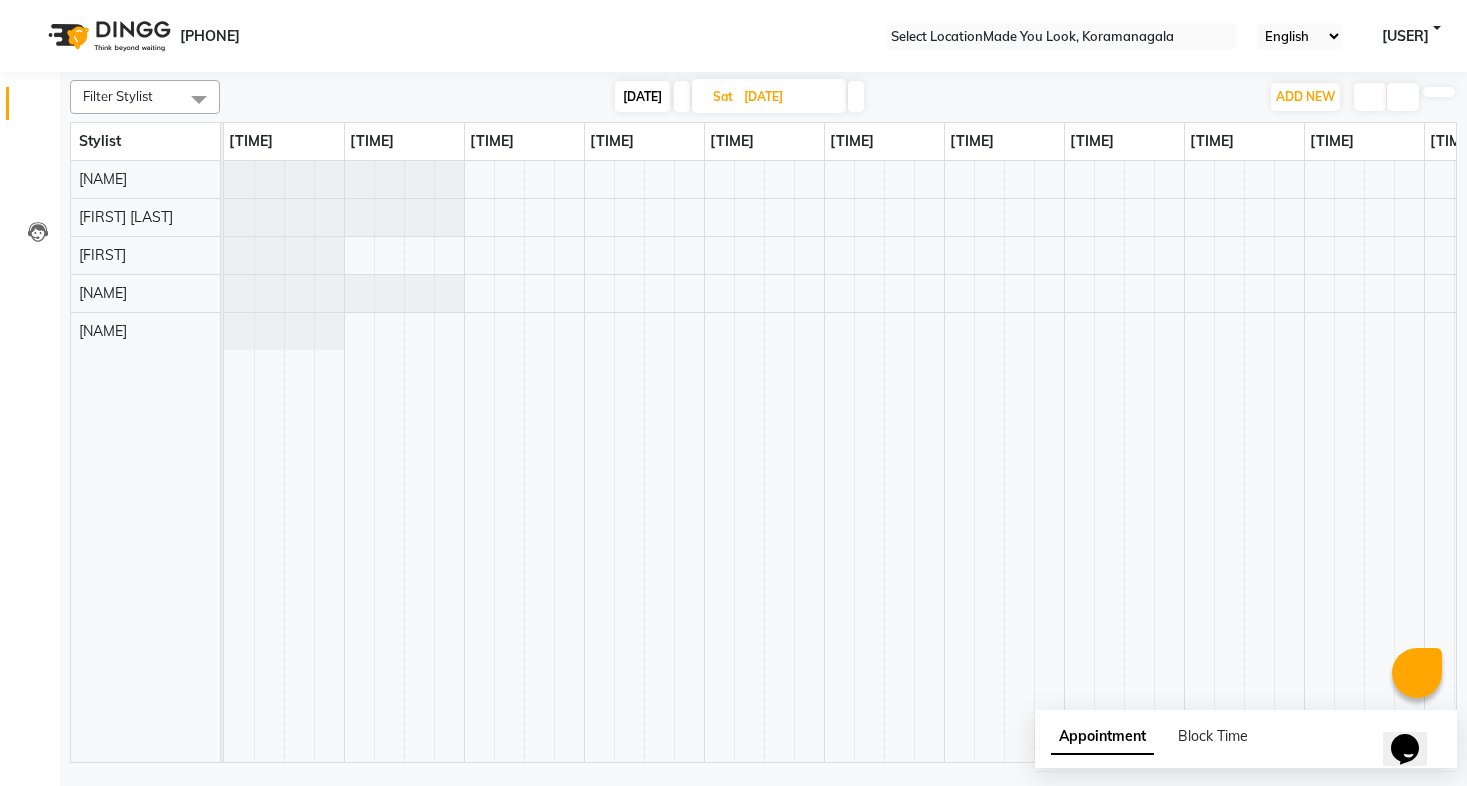 scroll, scrollTop: 0, scrollLeft: 328, axis: horizontal 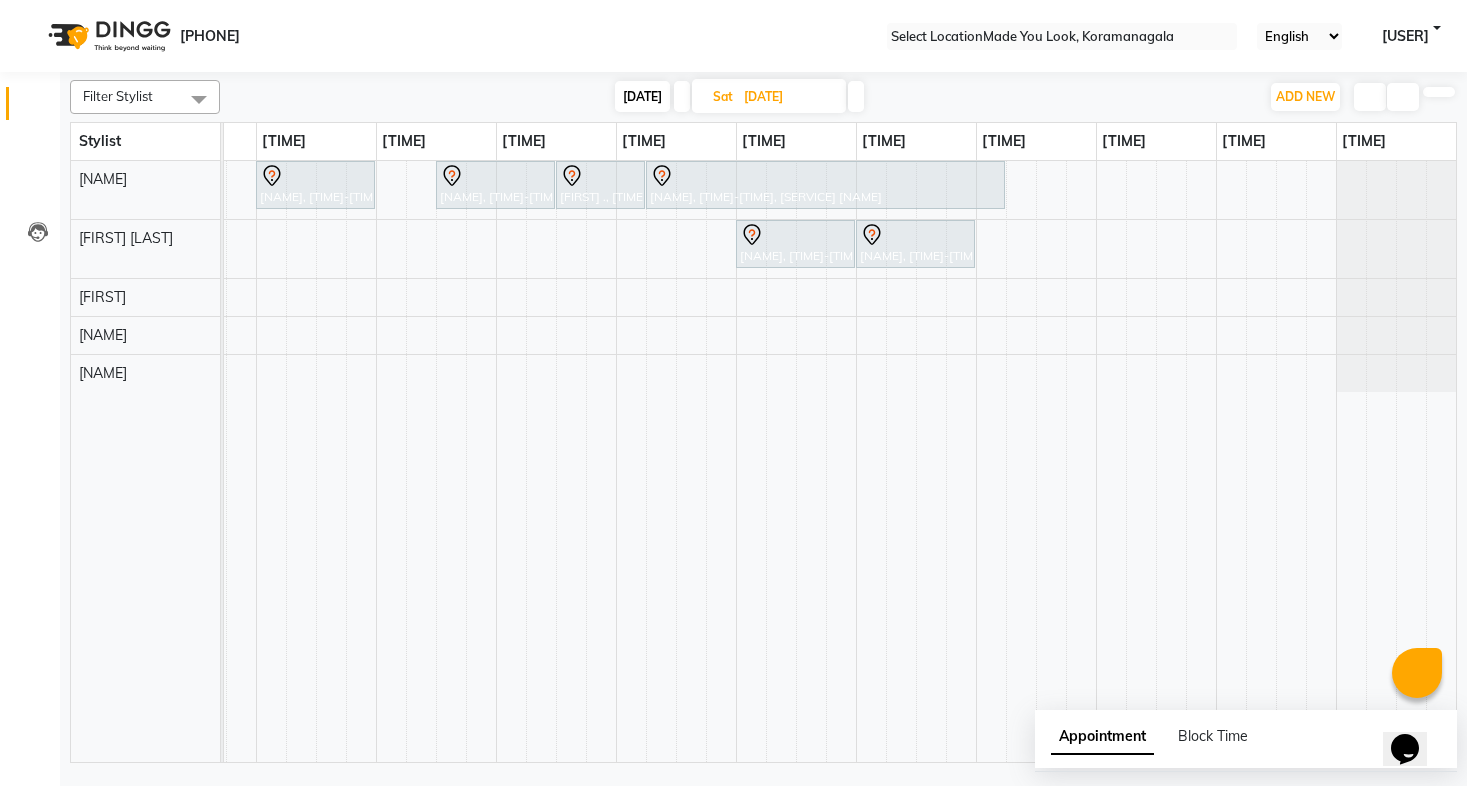 click at bounding box center (856, 96) 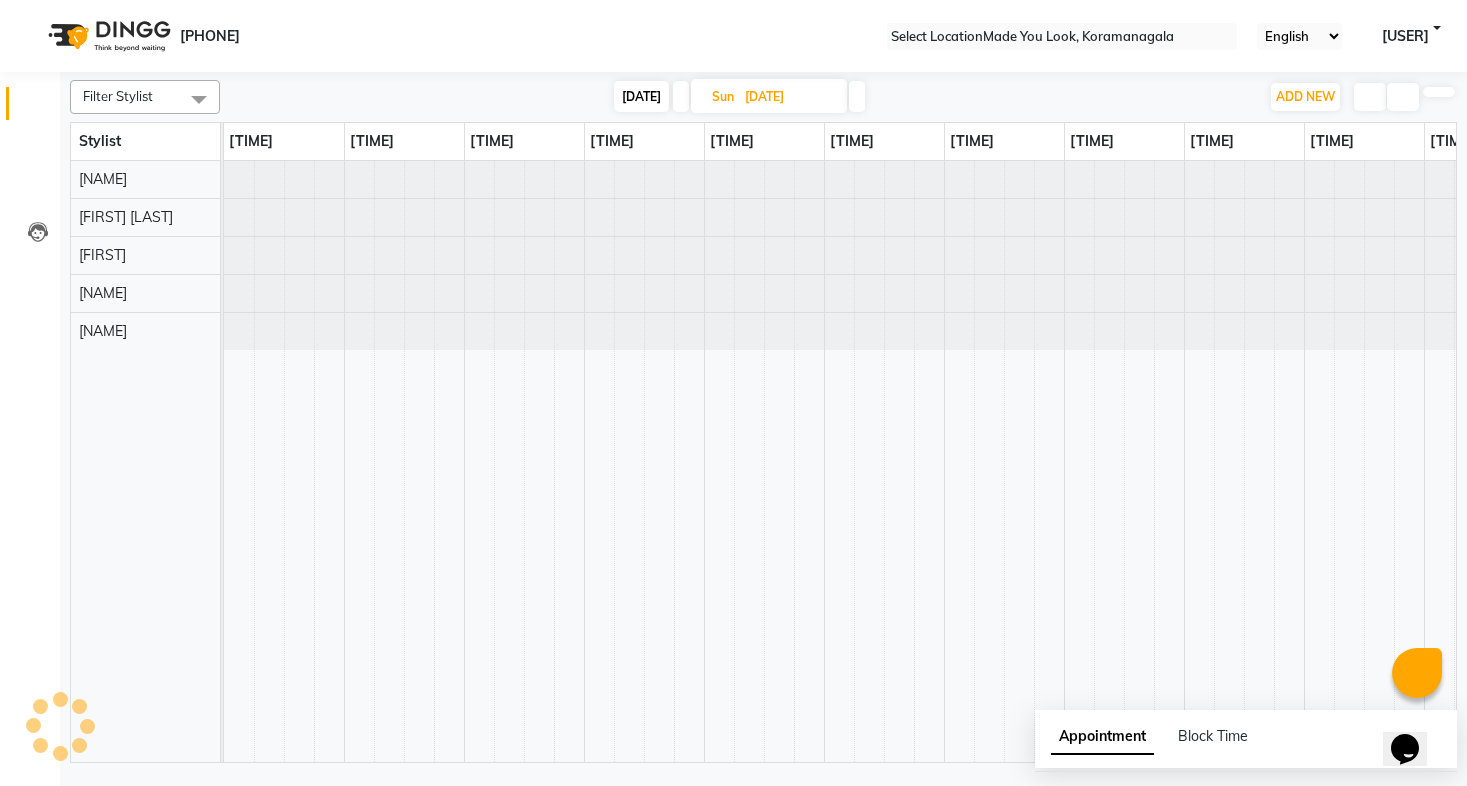 scroll, scrollTop: 0, scrollLeft: 328, axis: horizontal 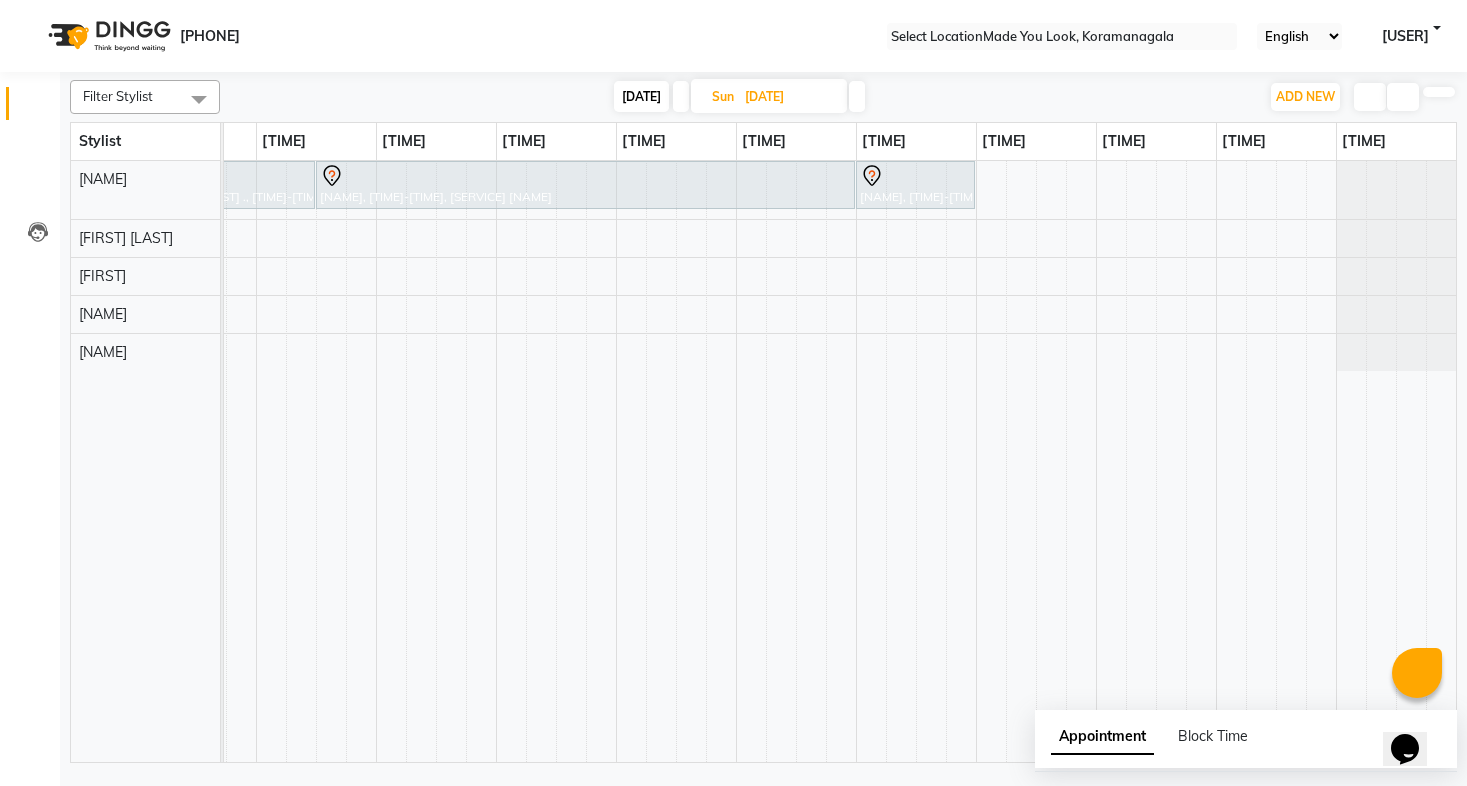 click at bounding box center [681, 96] 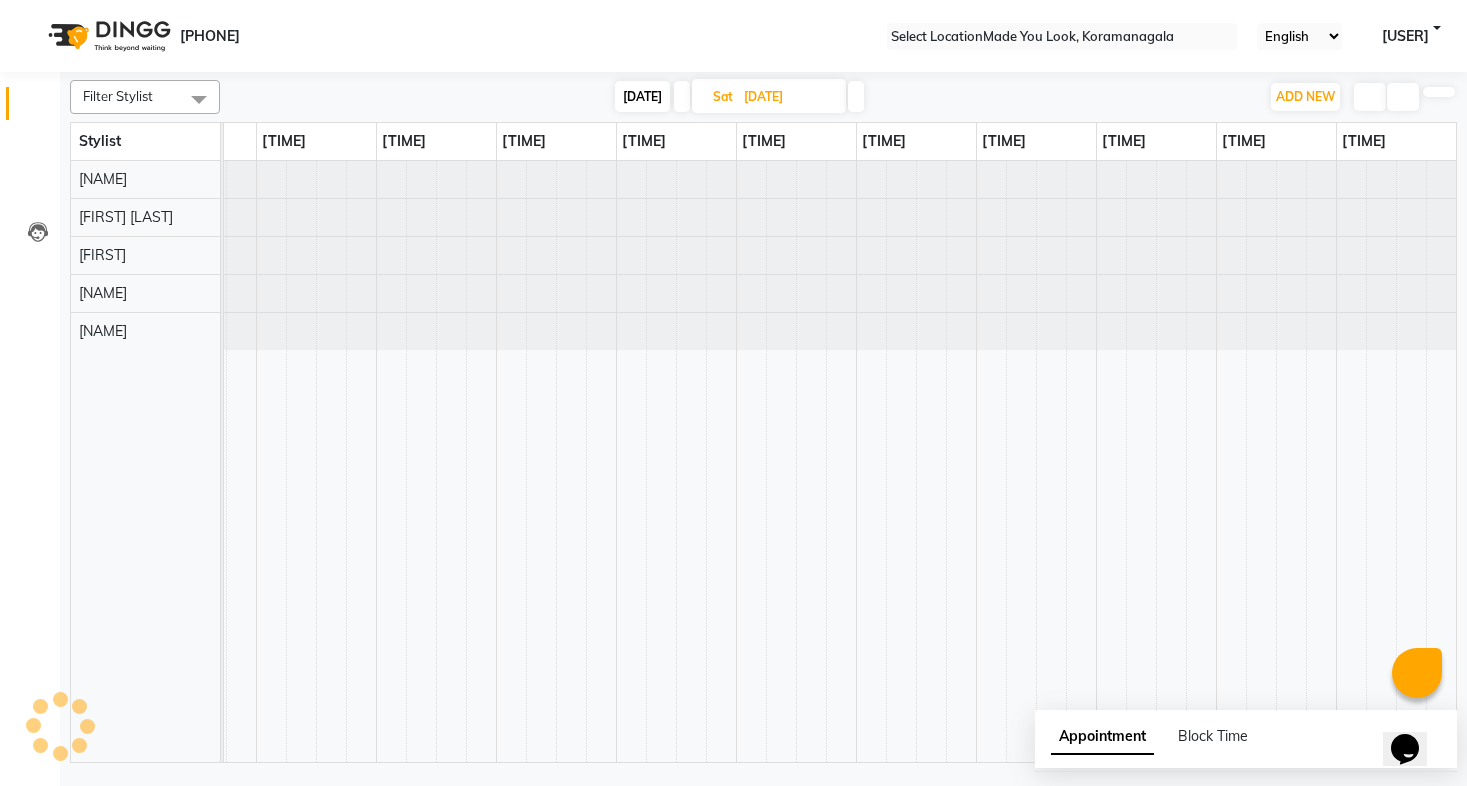 scroll, scrollTop: 0, scrollLeft: 328, axis: horizontal 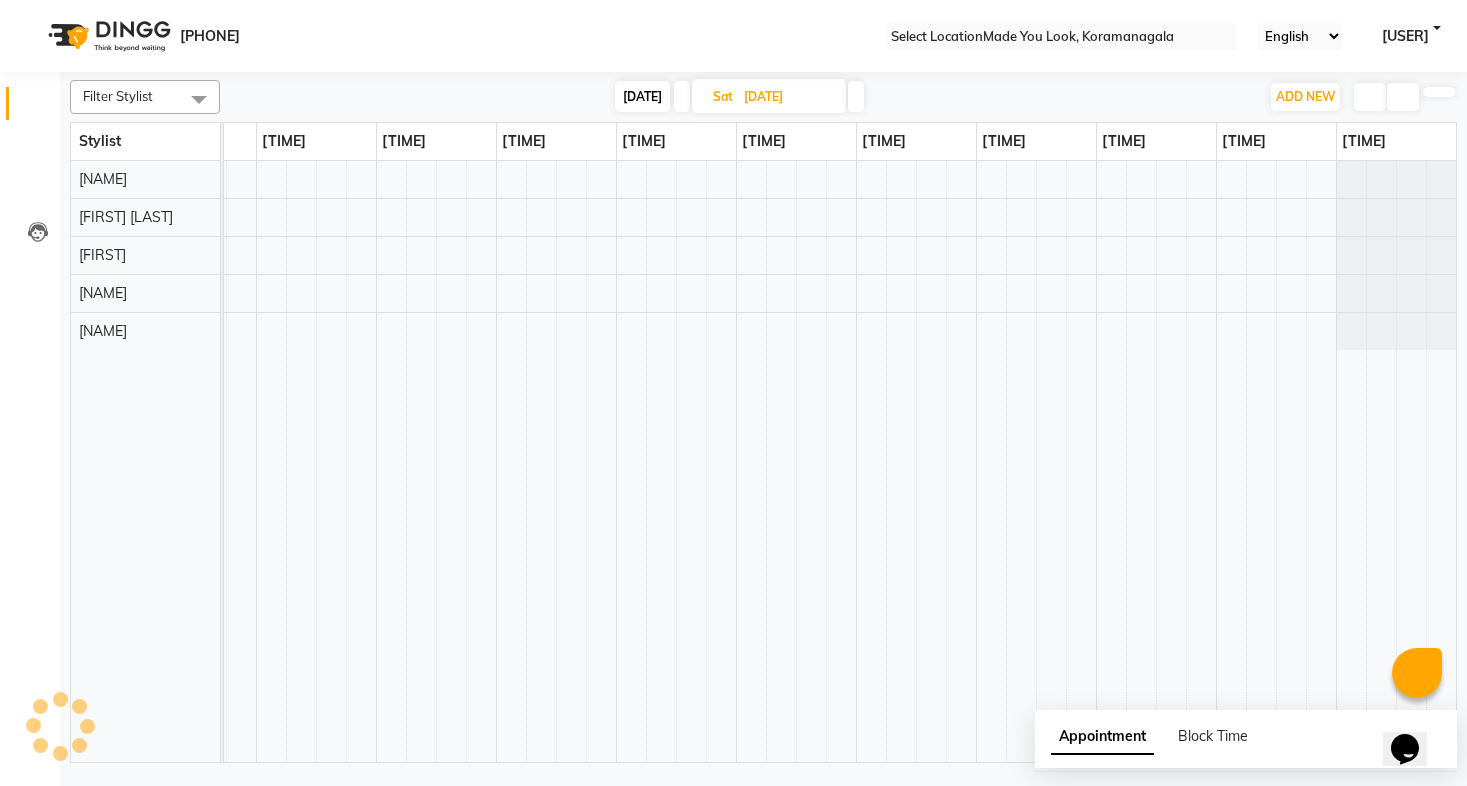 click at bounding box center [682, 96] 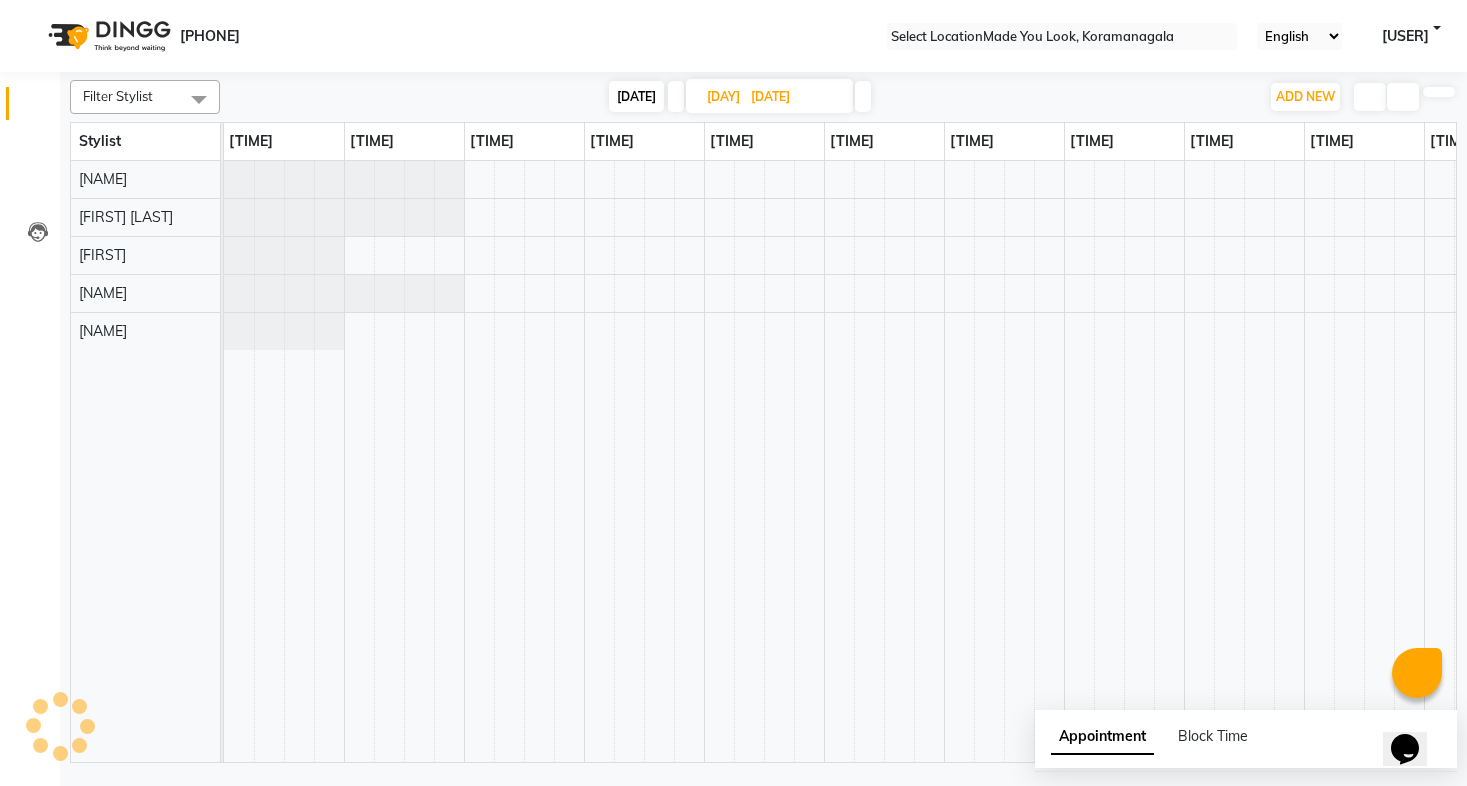 scroll, scrollTop: 0, scrollLeft: 328, axis: horizontal 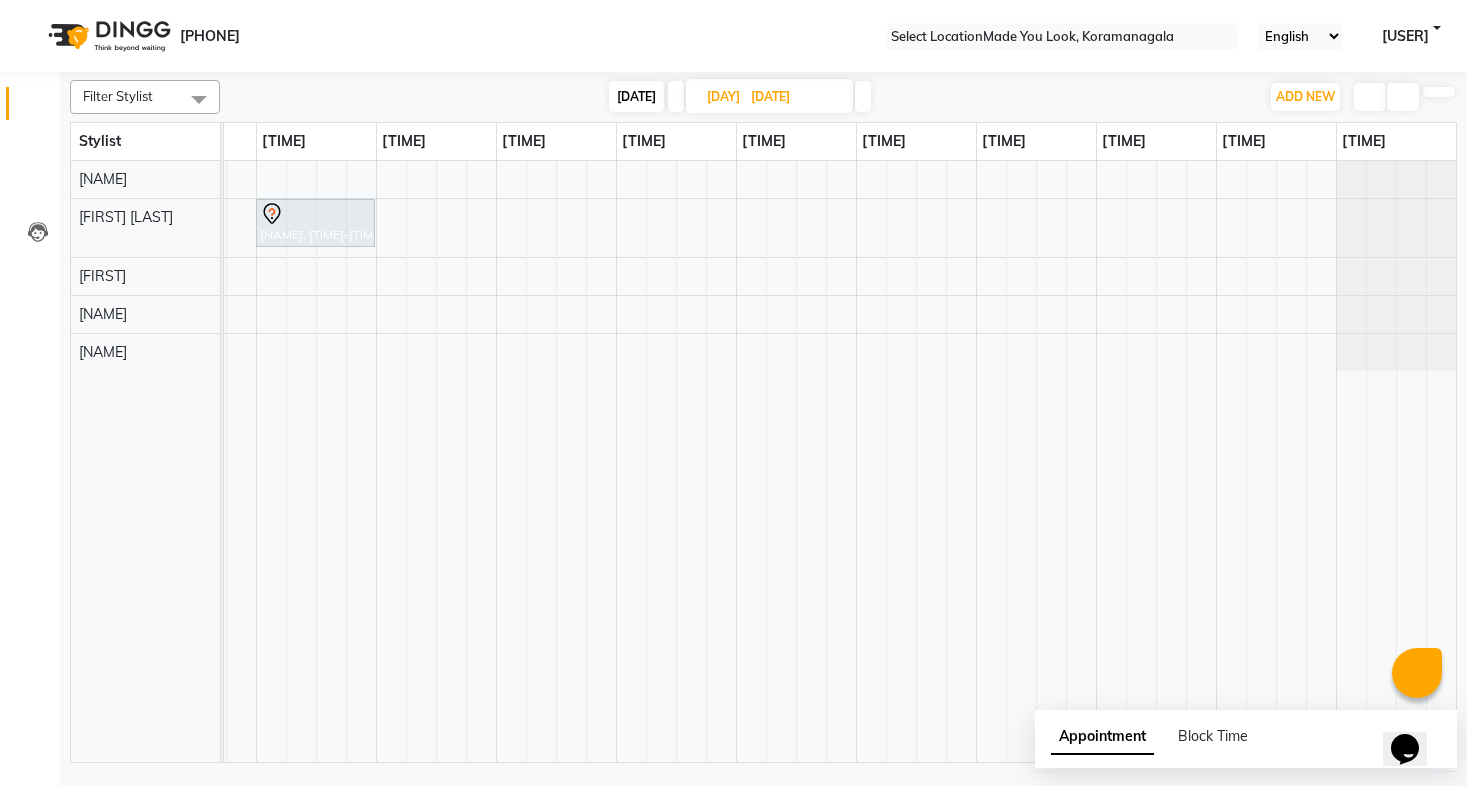 click at bounding box center [676, 96] 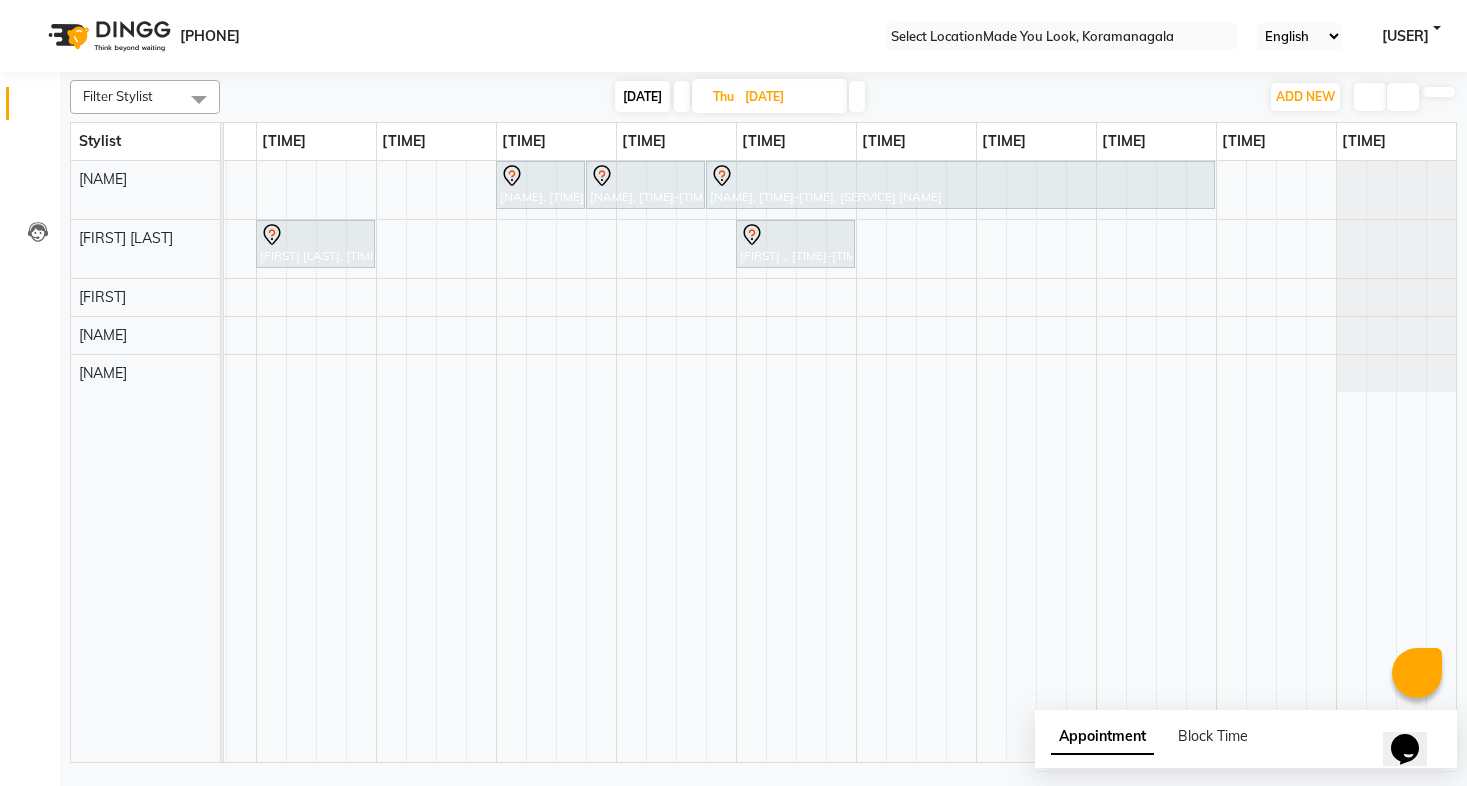 click at bounding box center (857, 96) 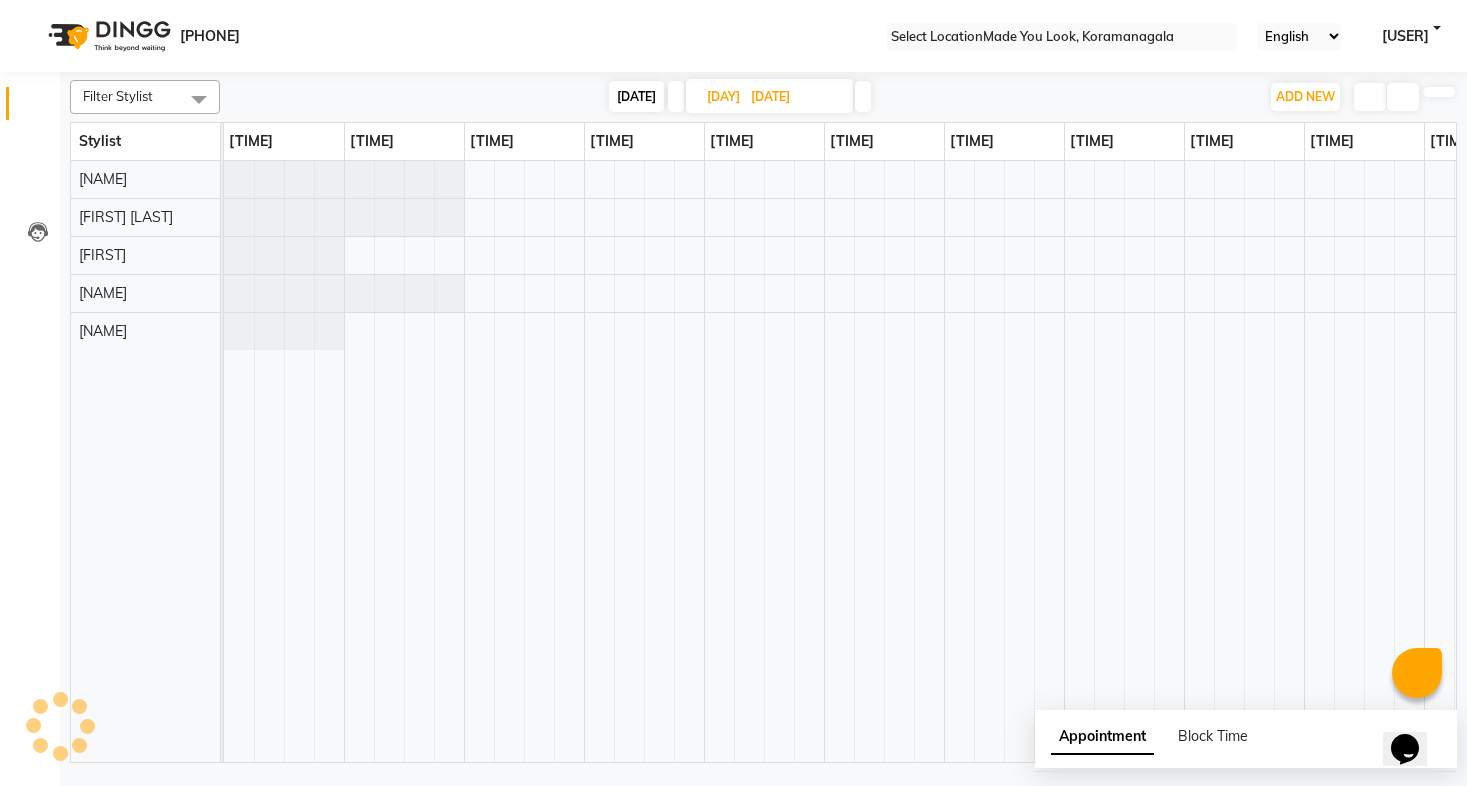 scroll, scrollTop: 0, scrollLeft: 328, axis: horizontal 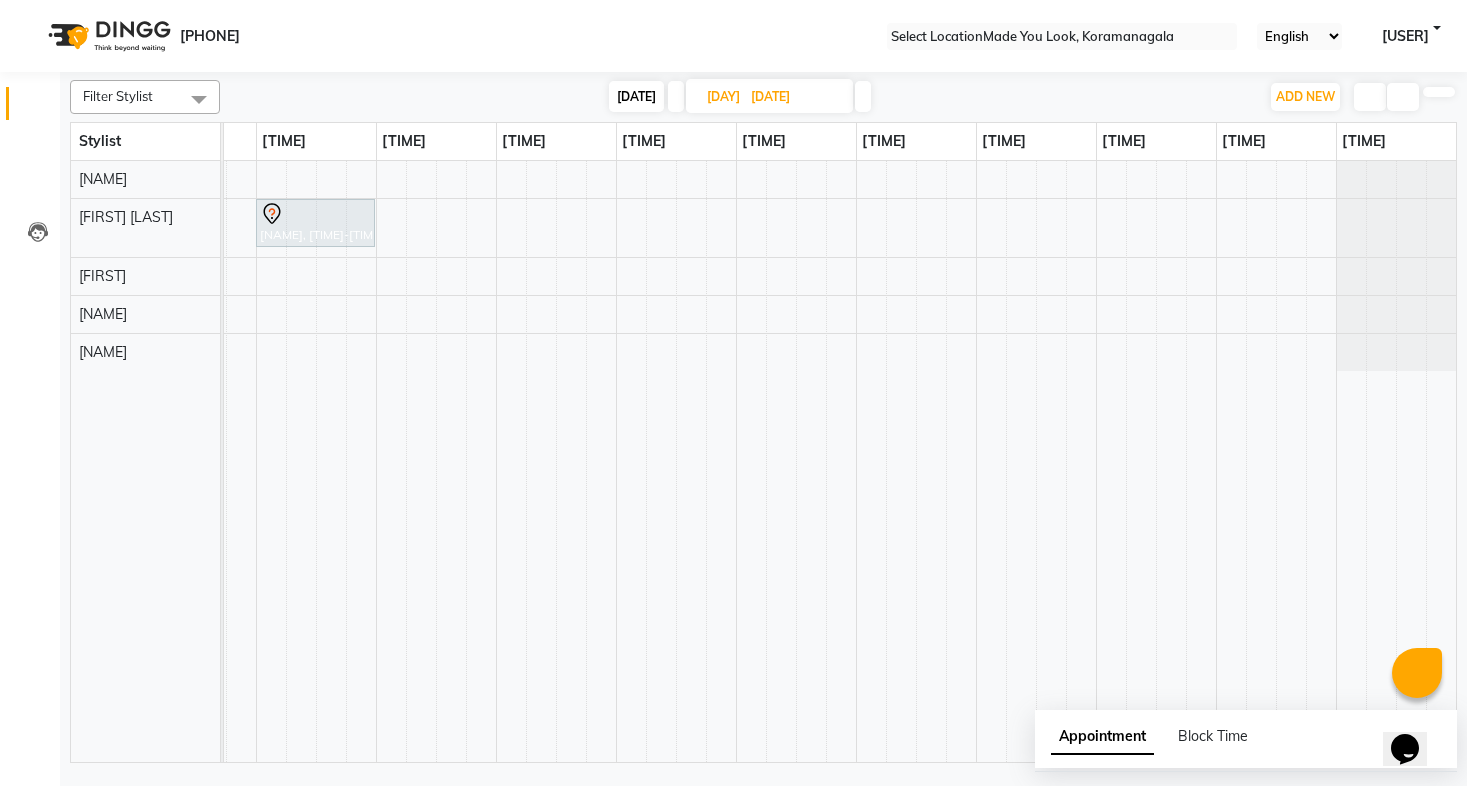 click at bounding box center (863, 96) 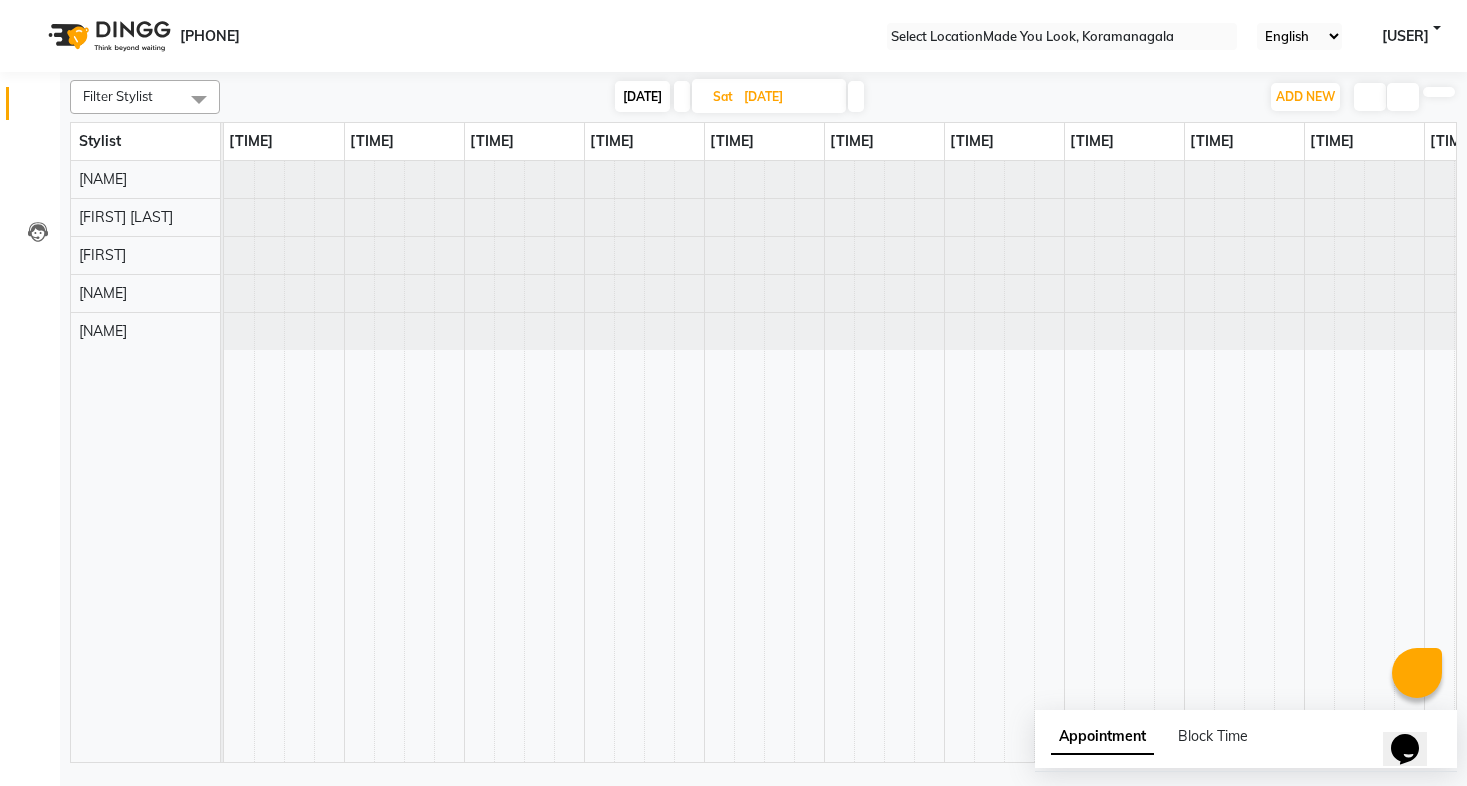 scroll, scrollTop: 0, scrollLeft: 328, axis: horizontal 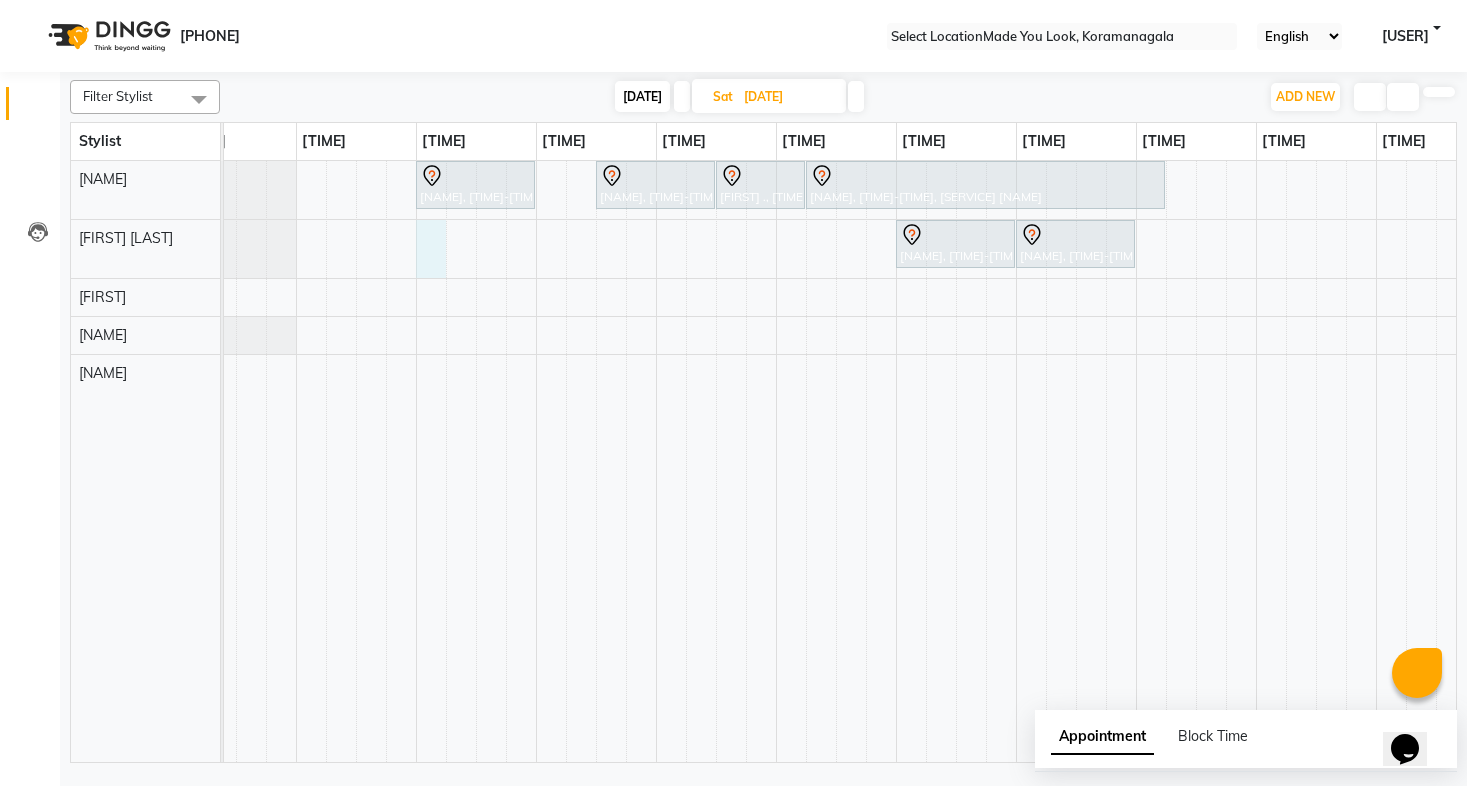 click on "[NAME], [TIME]-[TIME], [SERVICE] [NAME] [NAME], [TIME]-[TIME], [SERVICE] [NAME] [NAME], [TIME]-[TIME], [SERVICE] [NAME] [NAME], [TIME]-[TIME], [SERVICE] [NAME] [NAME], [TIME]-[TIME], [SERVICE] [NAME]" at bounding box center [836, 461] 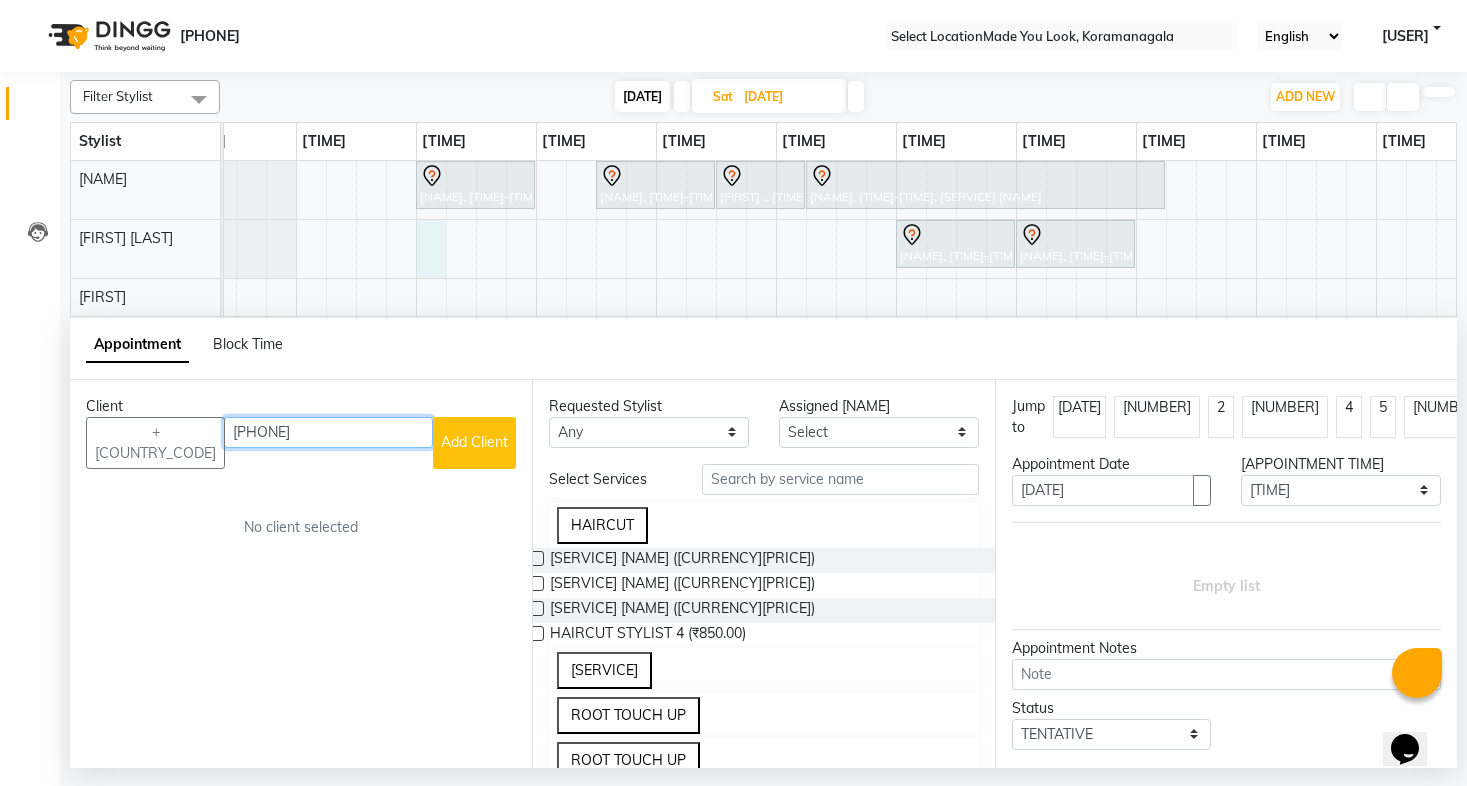 type on "[PHONE]" 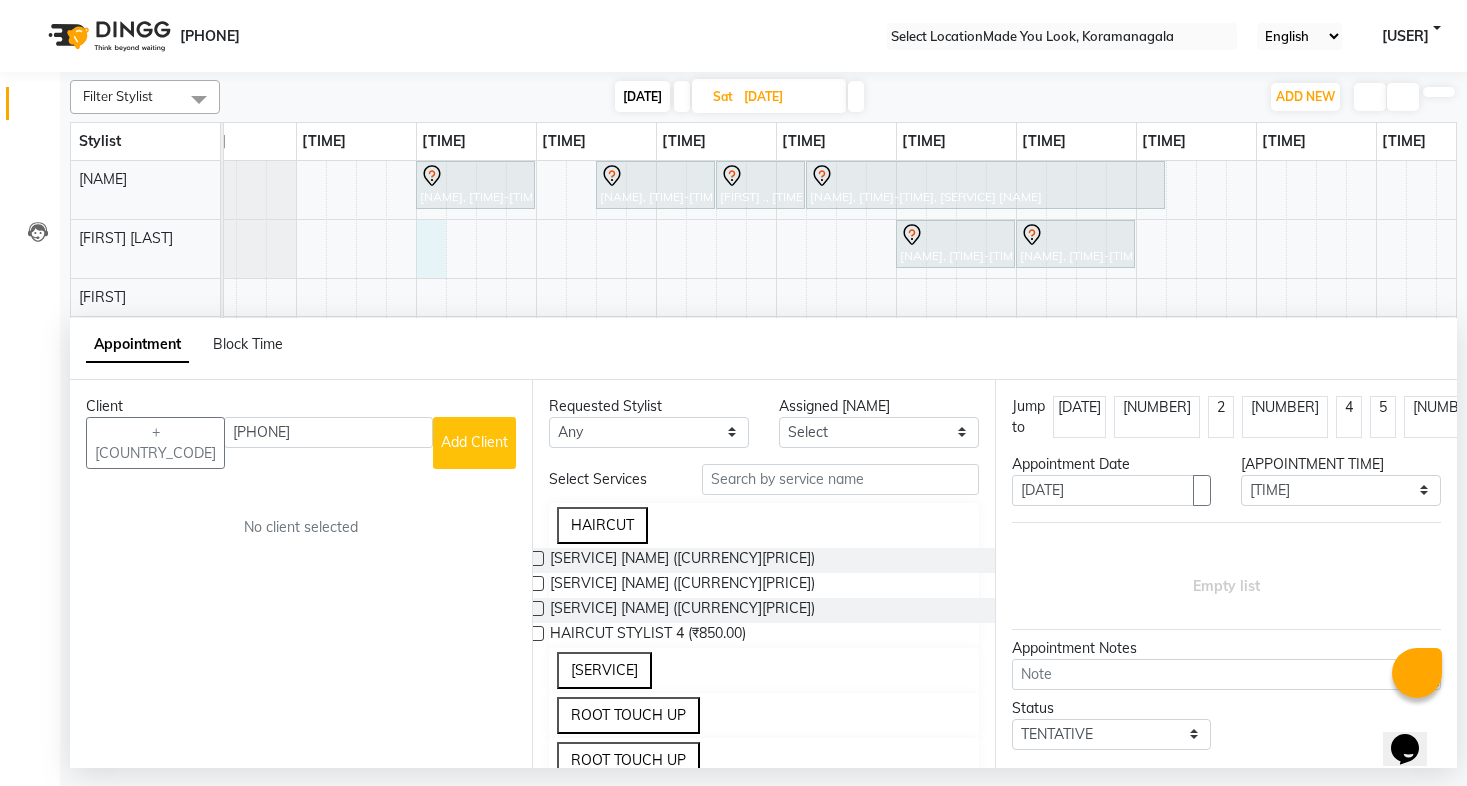 click on "Add Client" at bounding box center [474, 442] 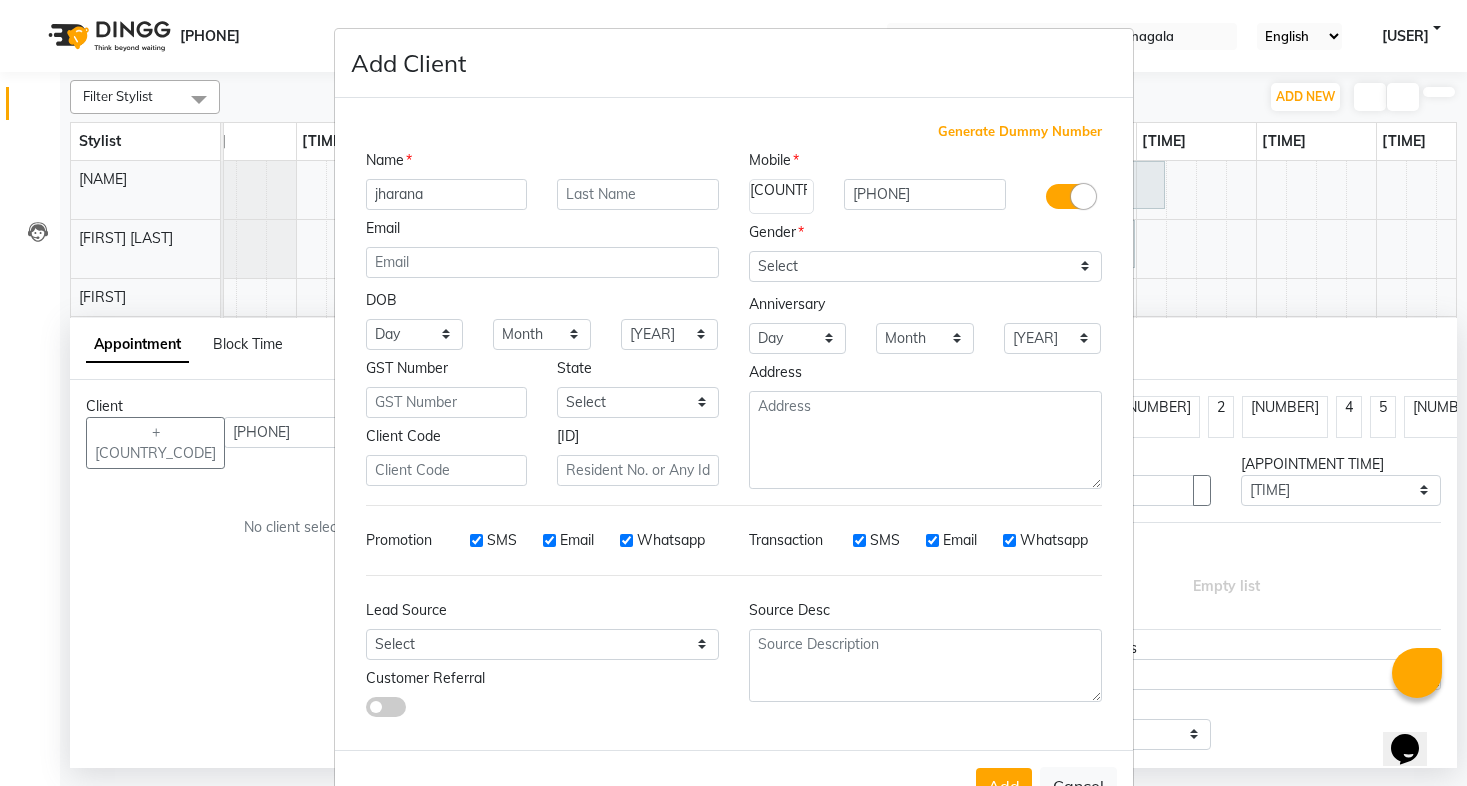 type on "jharana" 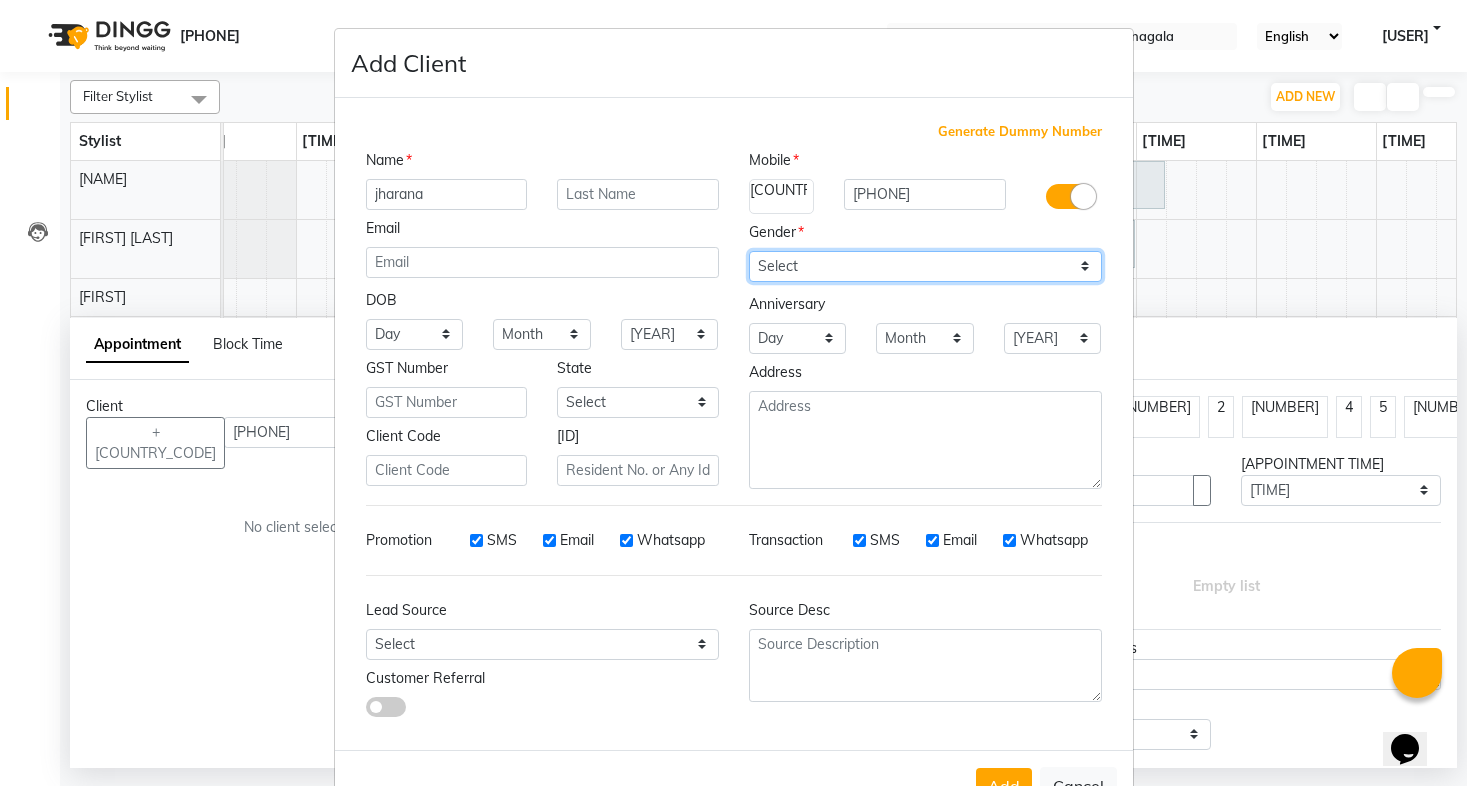 select on "female" 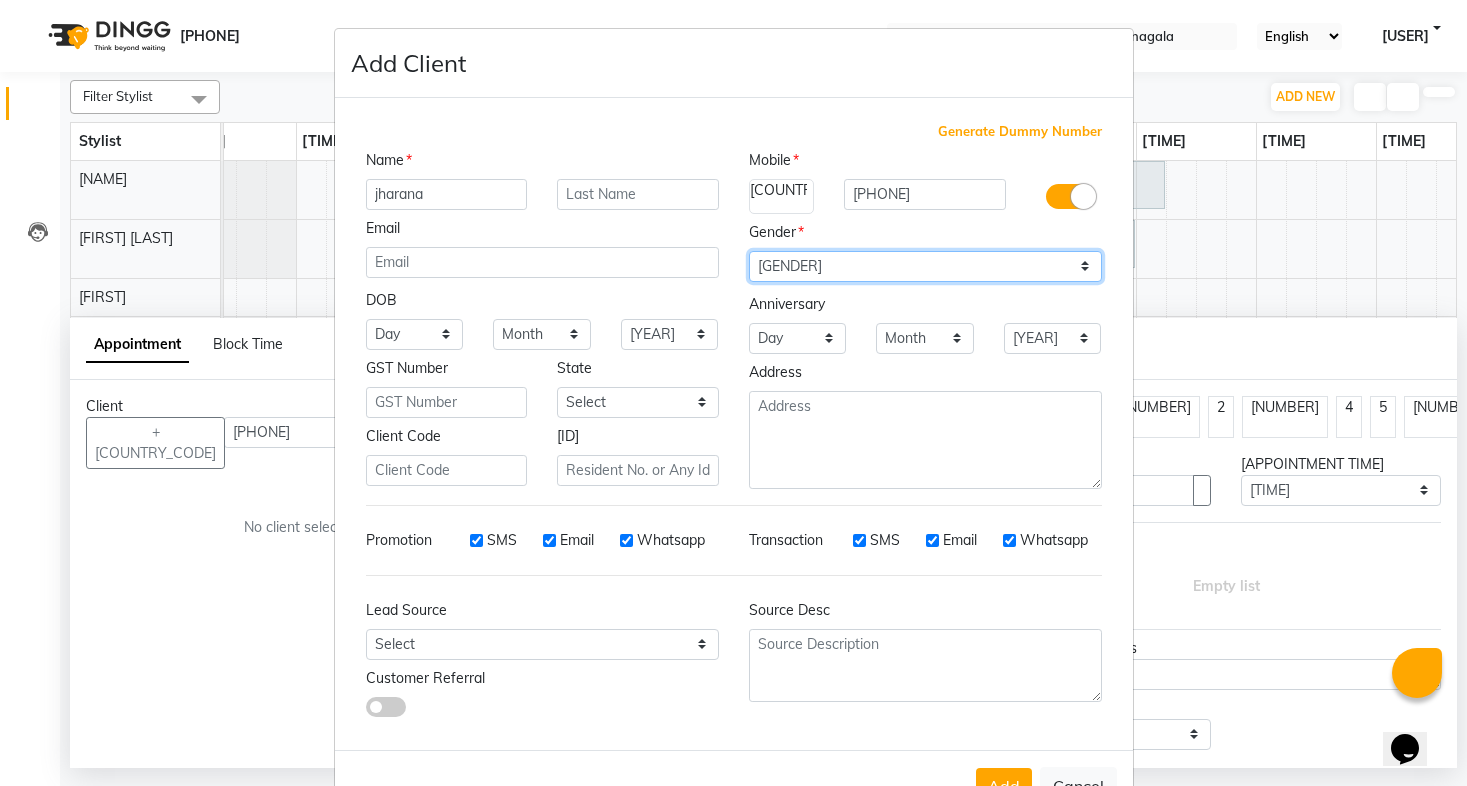 scroll, scrollTop: 29, scrollLeft: 0, axis: vertical 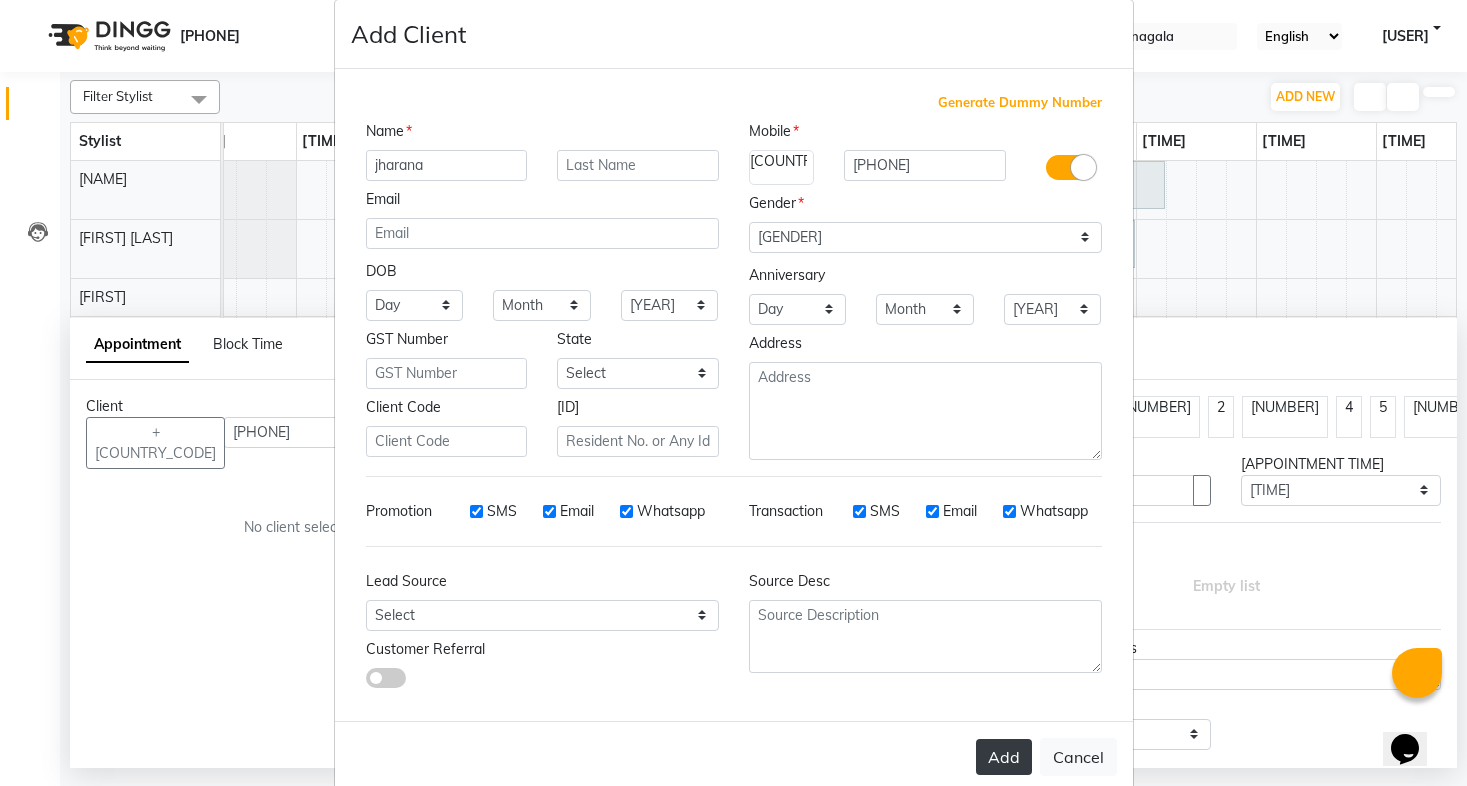 click on "Add" at bounding box center [1004, 757] 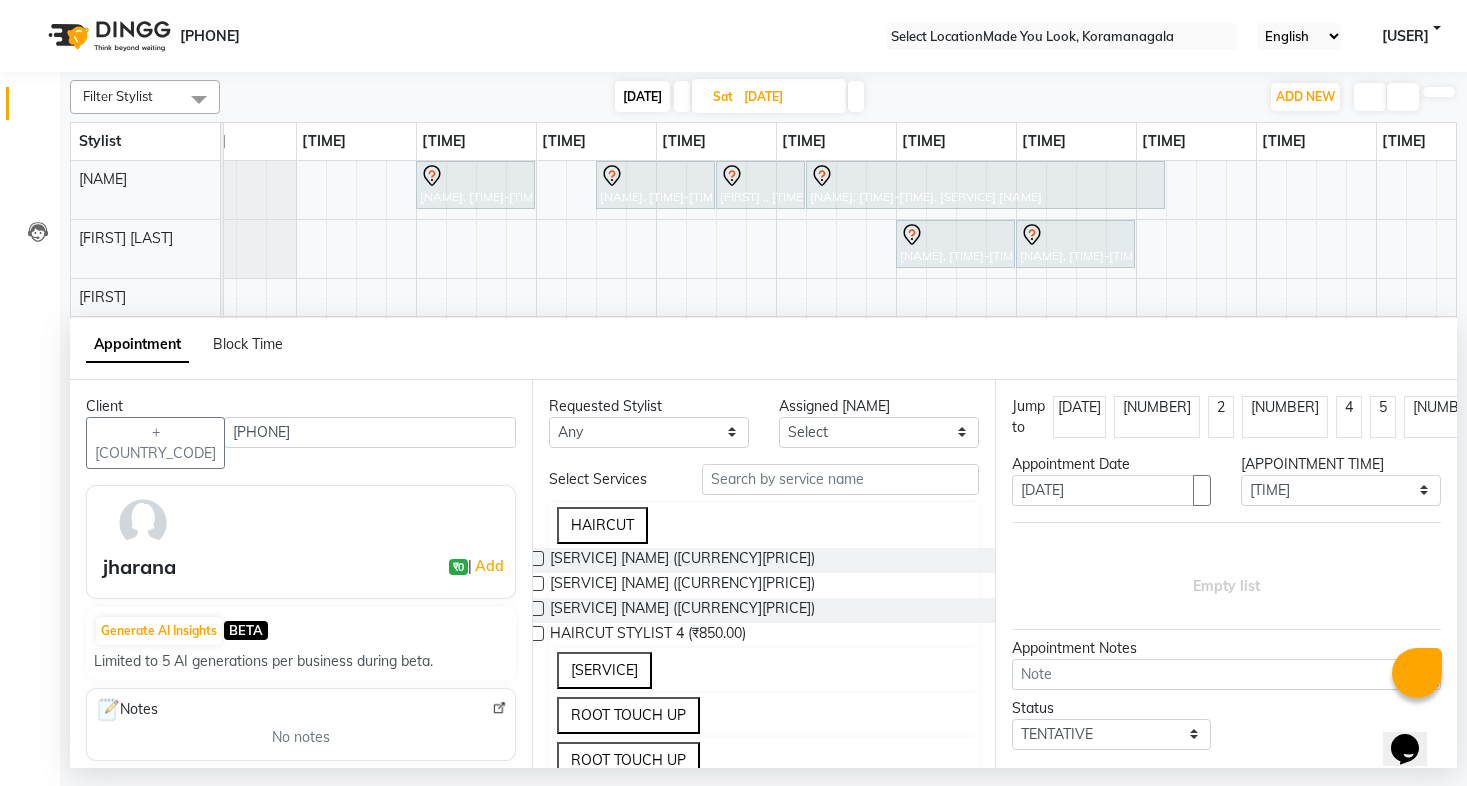 scroll, scrollTop: 0, scrollLeft: 0, axis: both 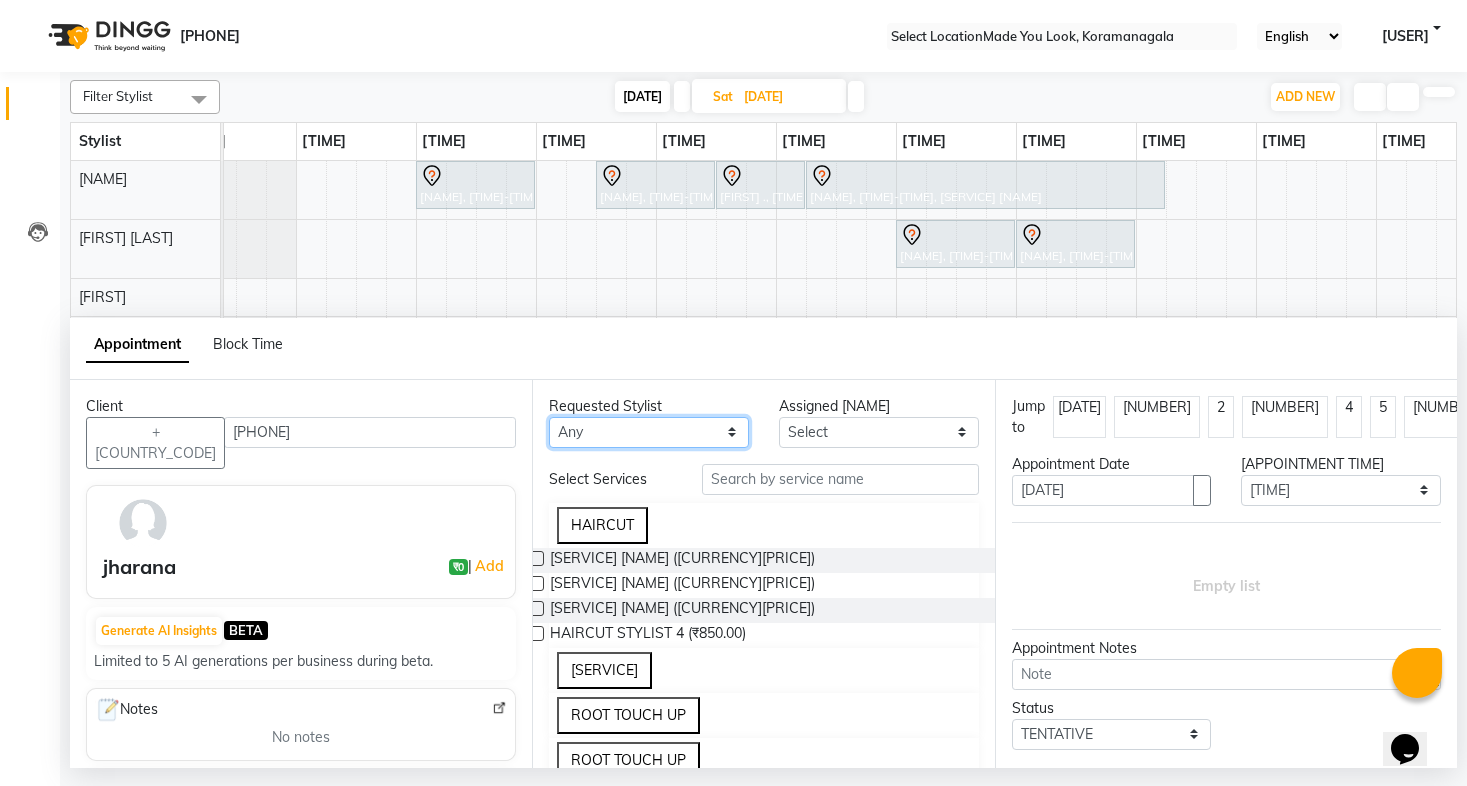 select on "[NUMBER]" 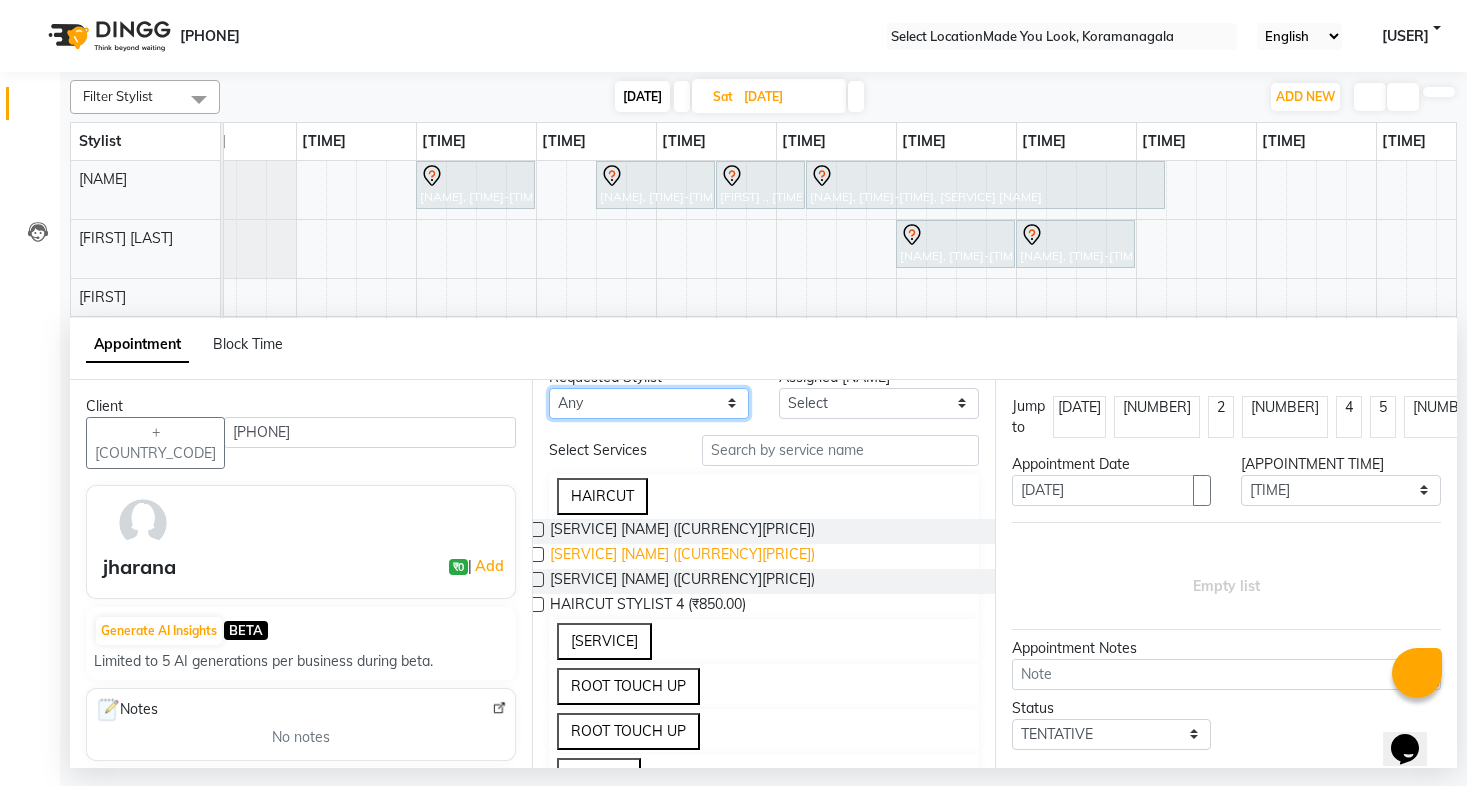 scroll, scrollTop: 31, scrollLeft: 0, axis: vertical 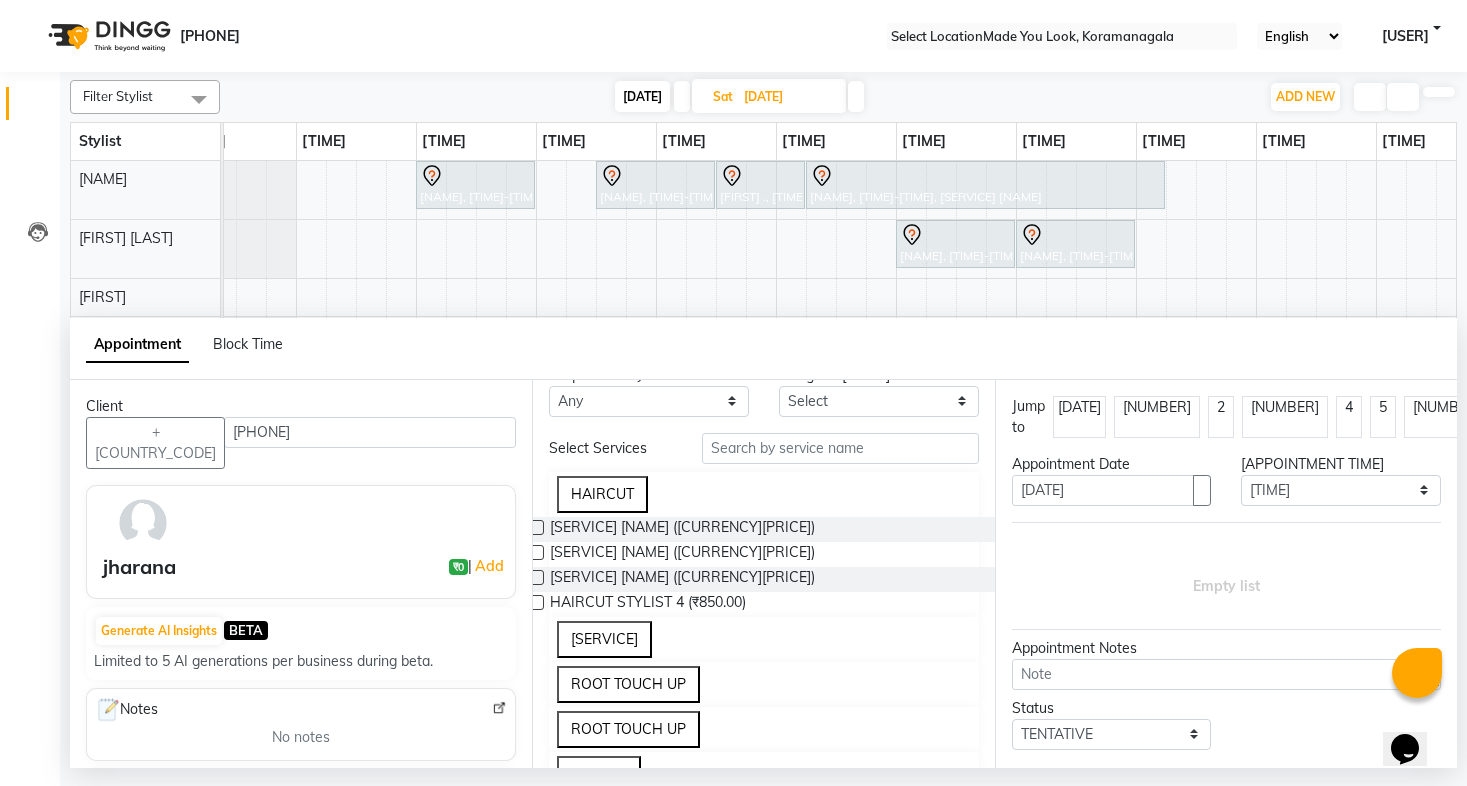click on "[SERVICE]" at bounding box center [604, 639] 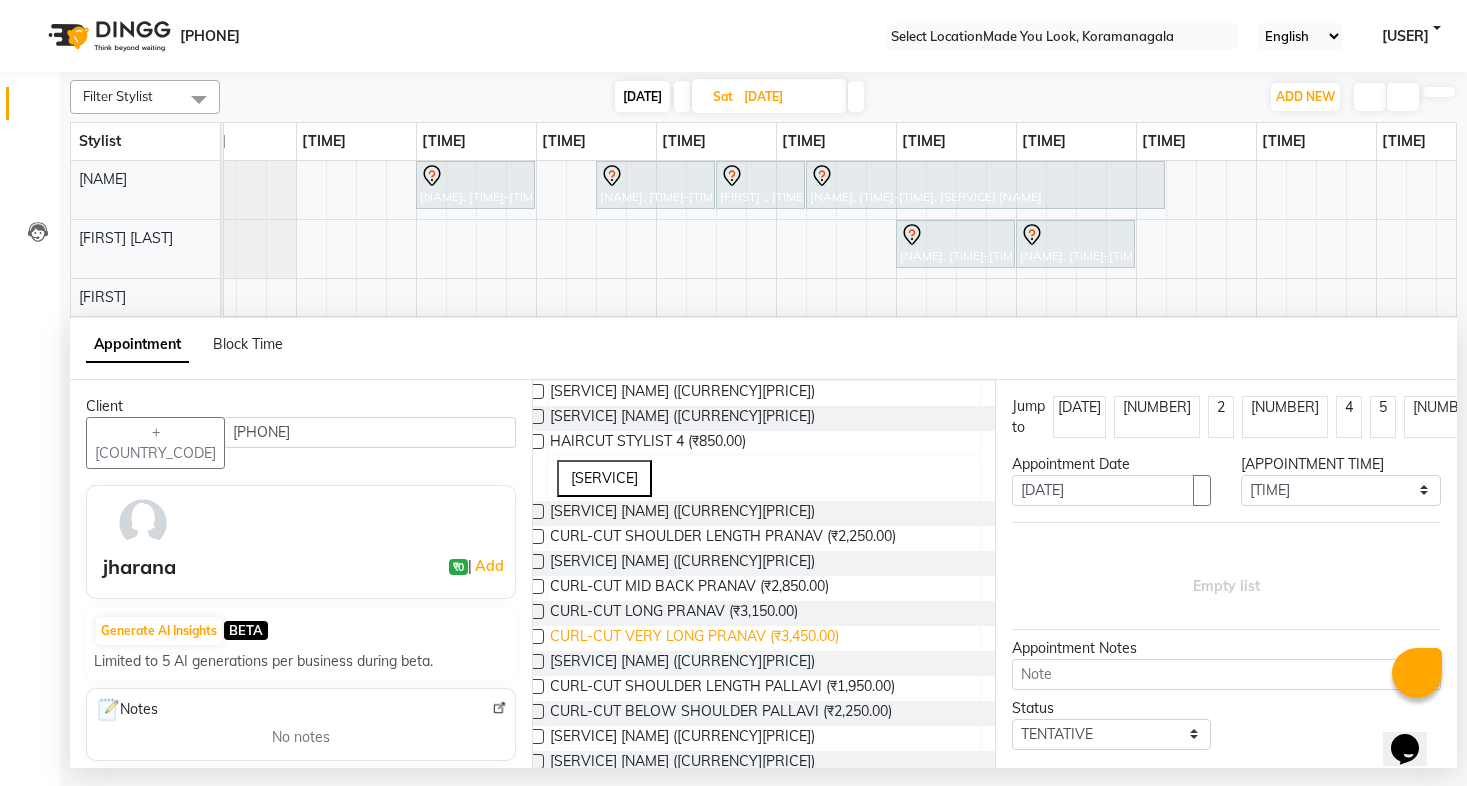 scroll, scrollTop: 195, scrollLeft: 0, axis: vertical 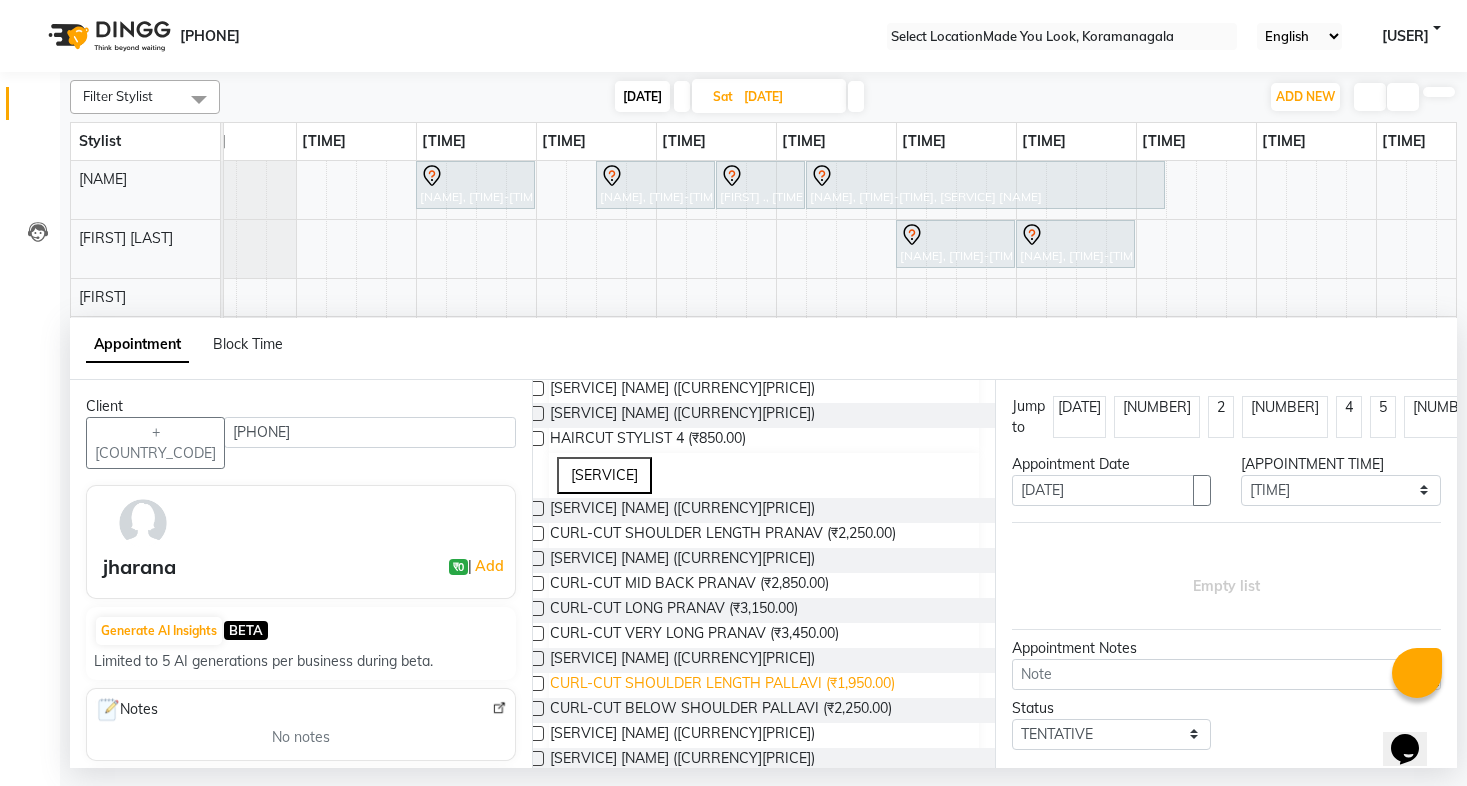 click on "CURL-CUT SHOULDER LENGTH PALLAVI (₹1,950.00)" at bounding box center [682, 510] 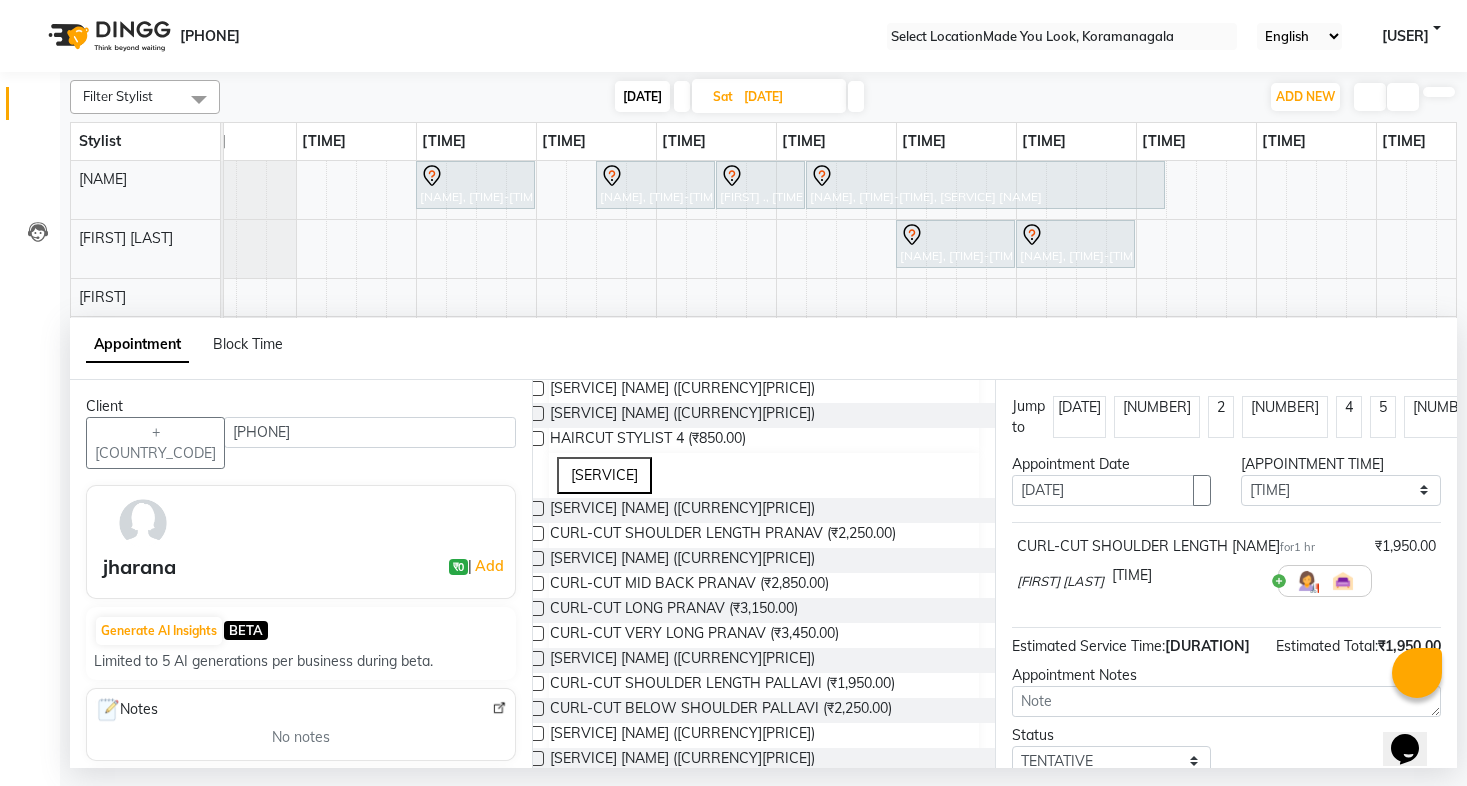 scroll, scrollTop: 7, scrollLeft: 0, axis: vertical 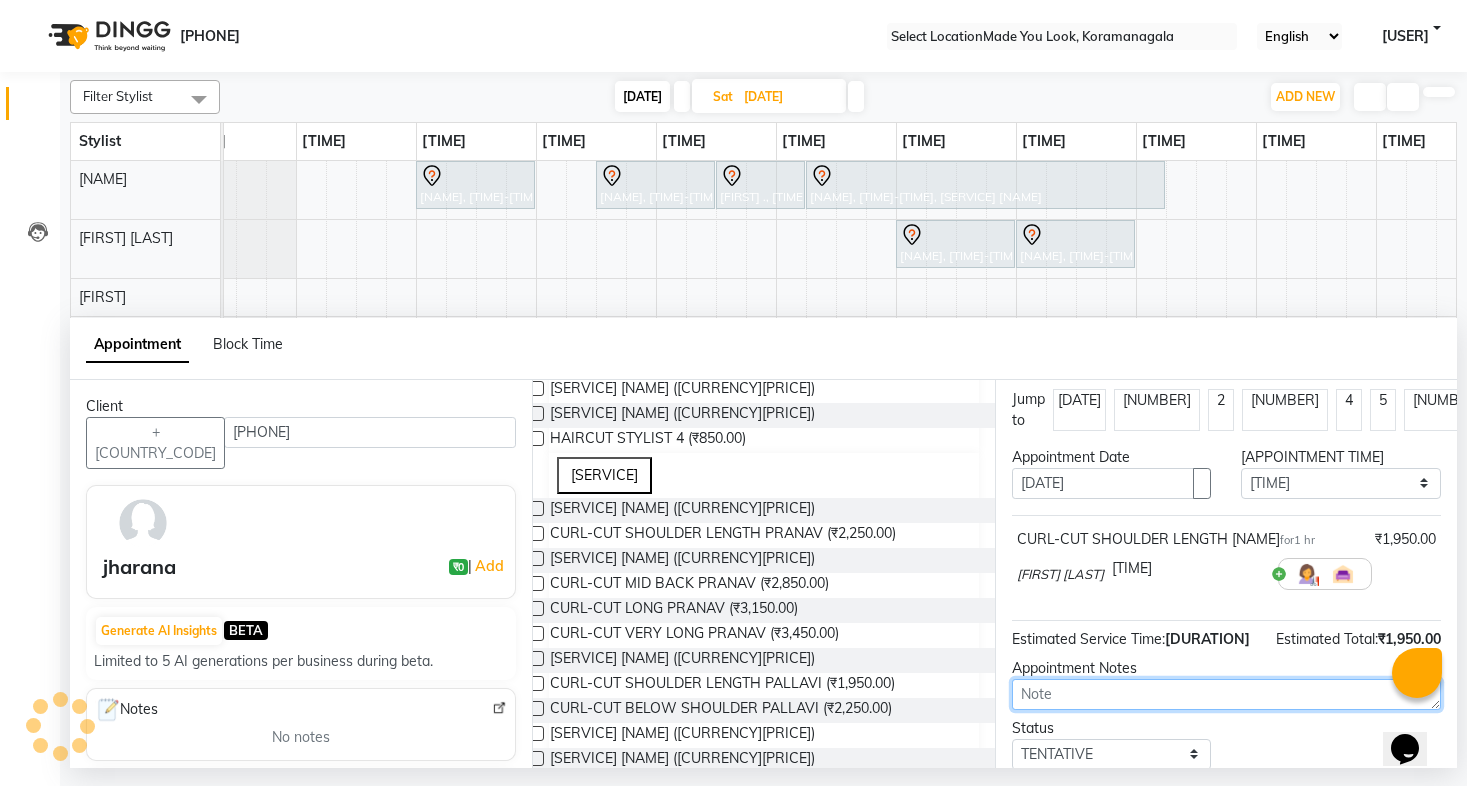 click at bounding box center [1226, 694] 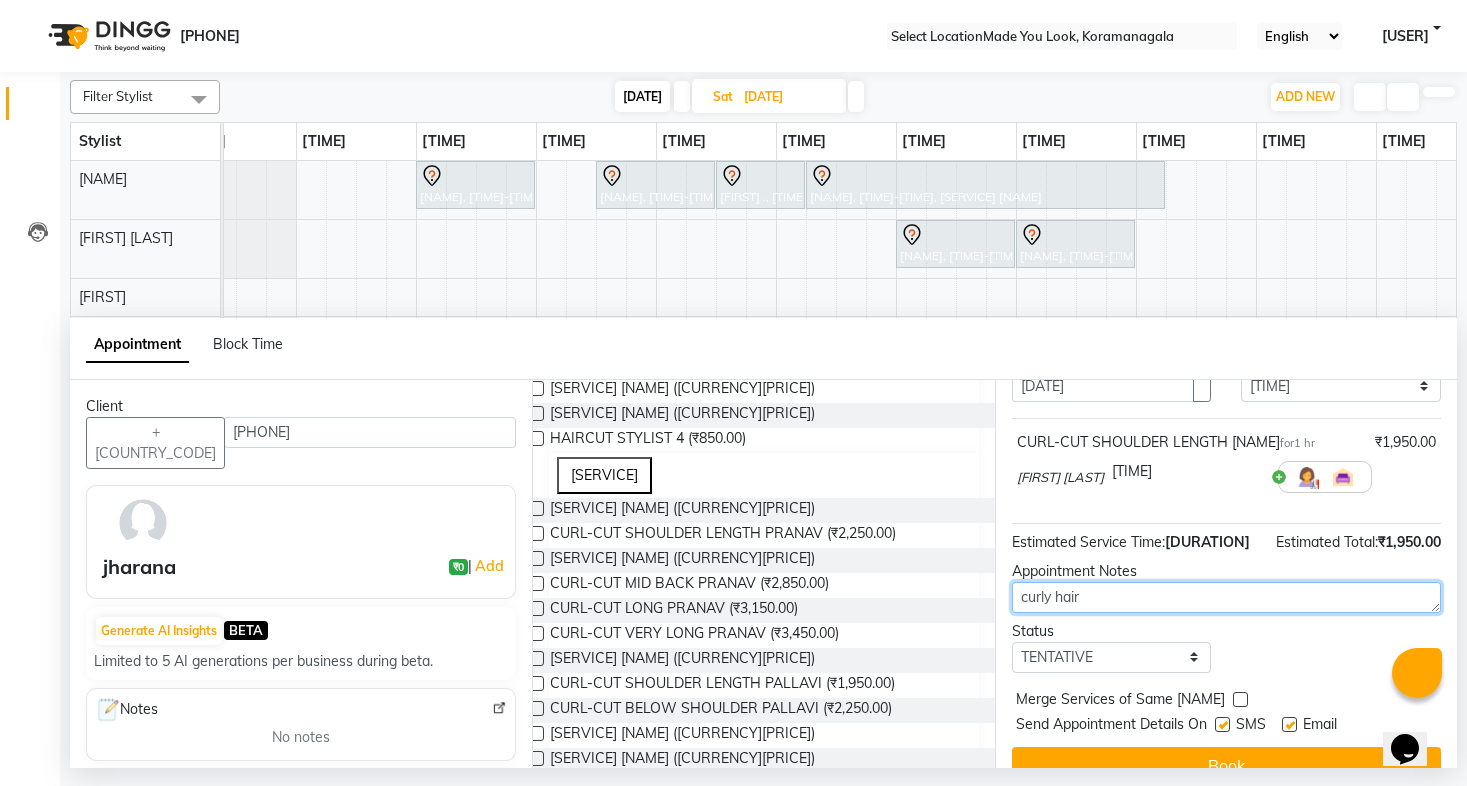 scroll, scrollTop: 110, scrollLeft: 0, axis: vertical 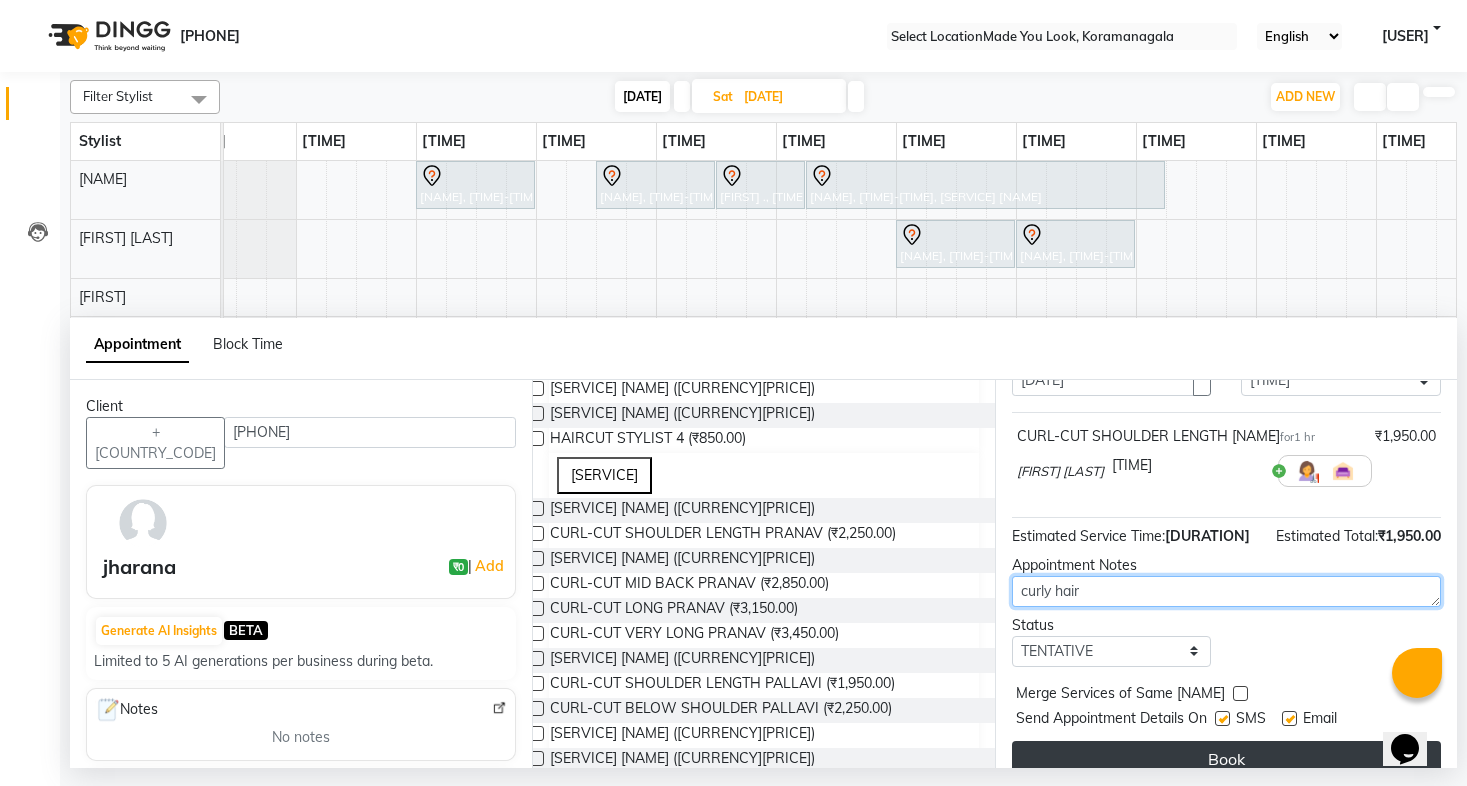 type on "curly hair" 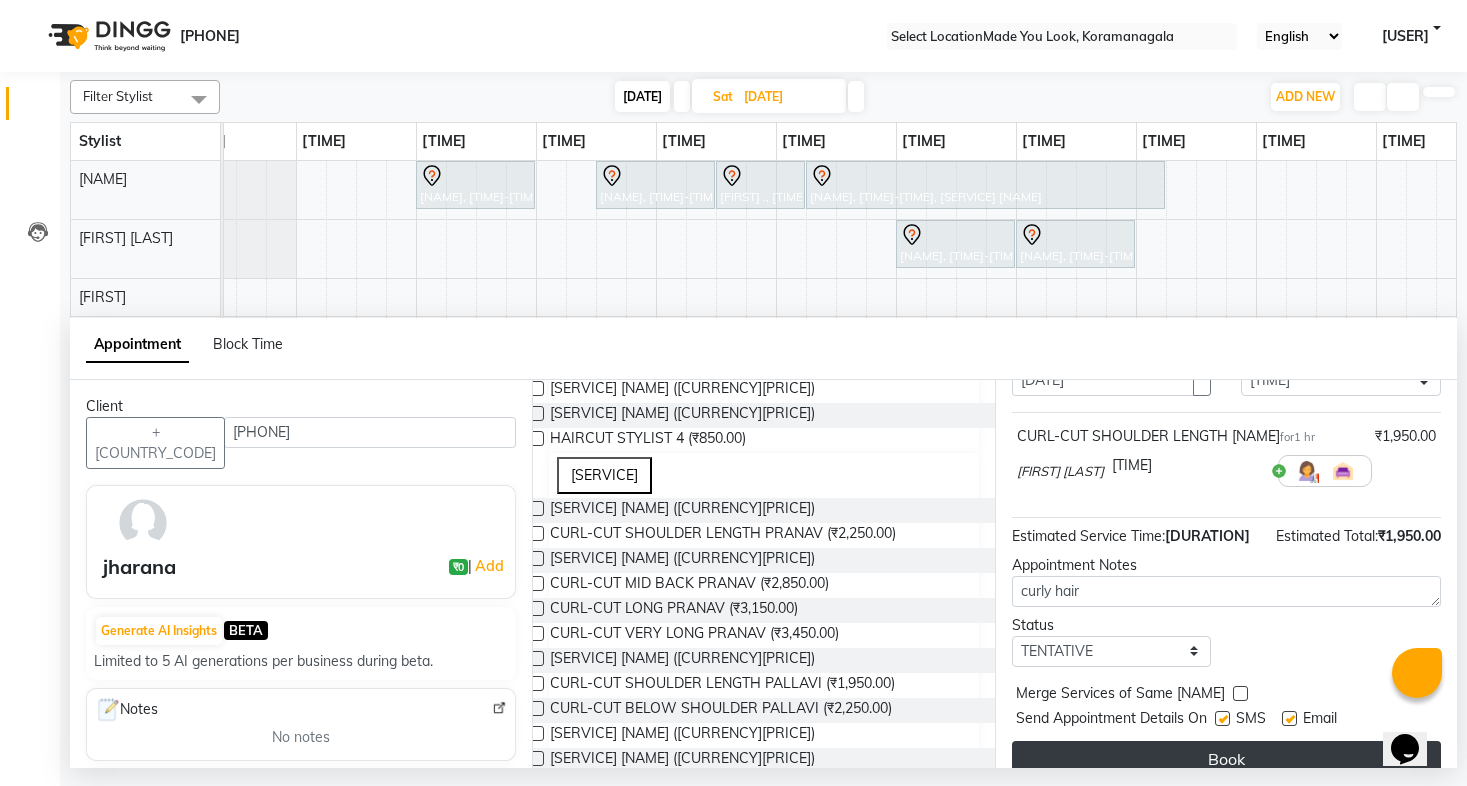 click on "Book" at bounding box center [1226, 759] 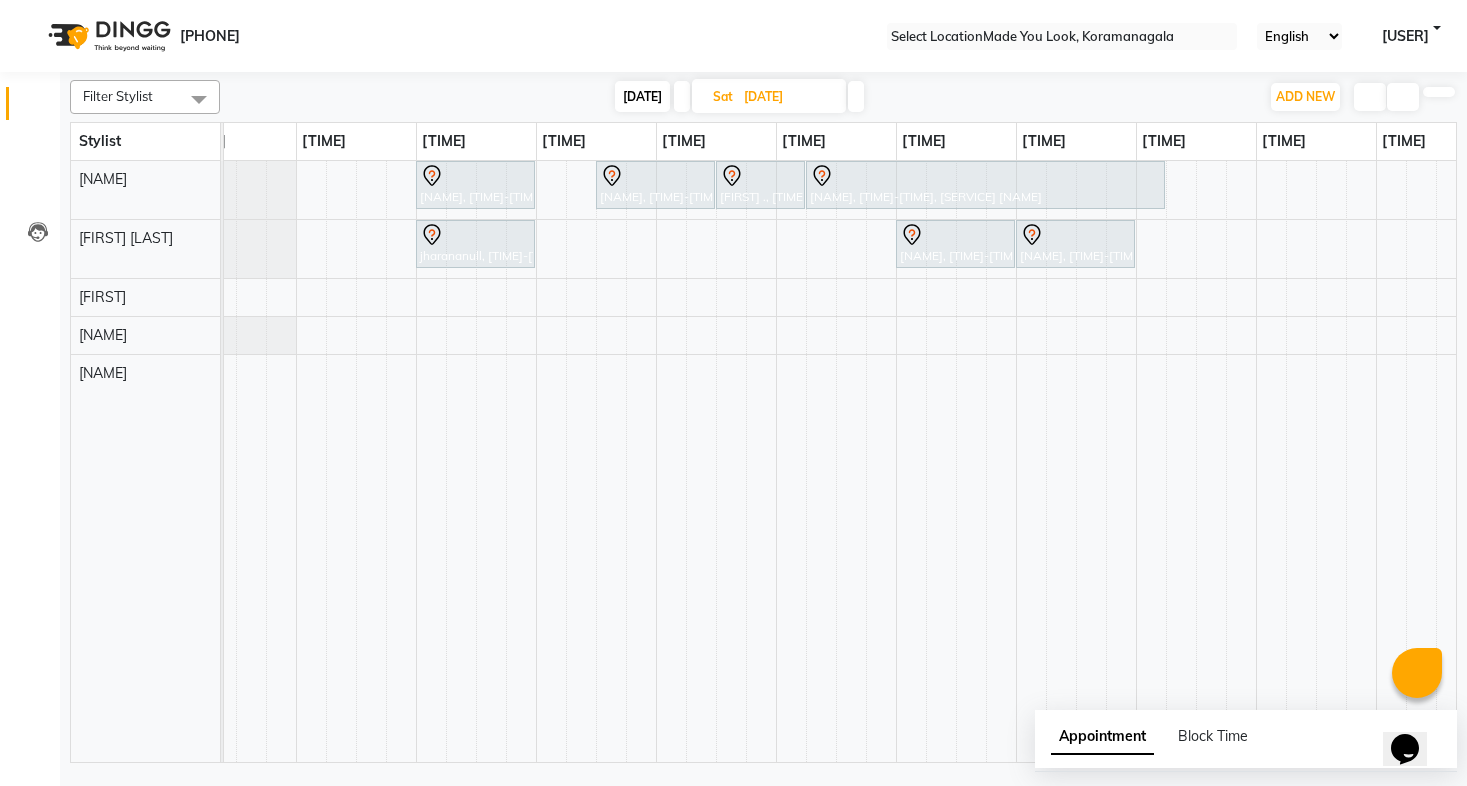 scroll, scrollTop: 0, scrollLeft: 0, axis: both 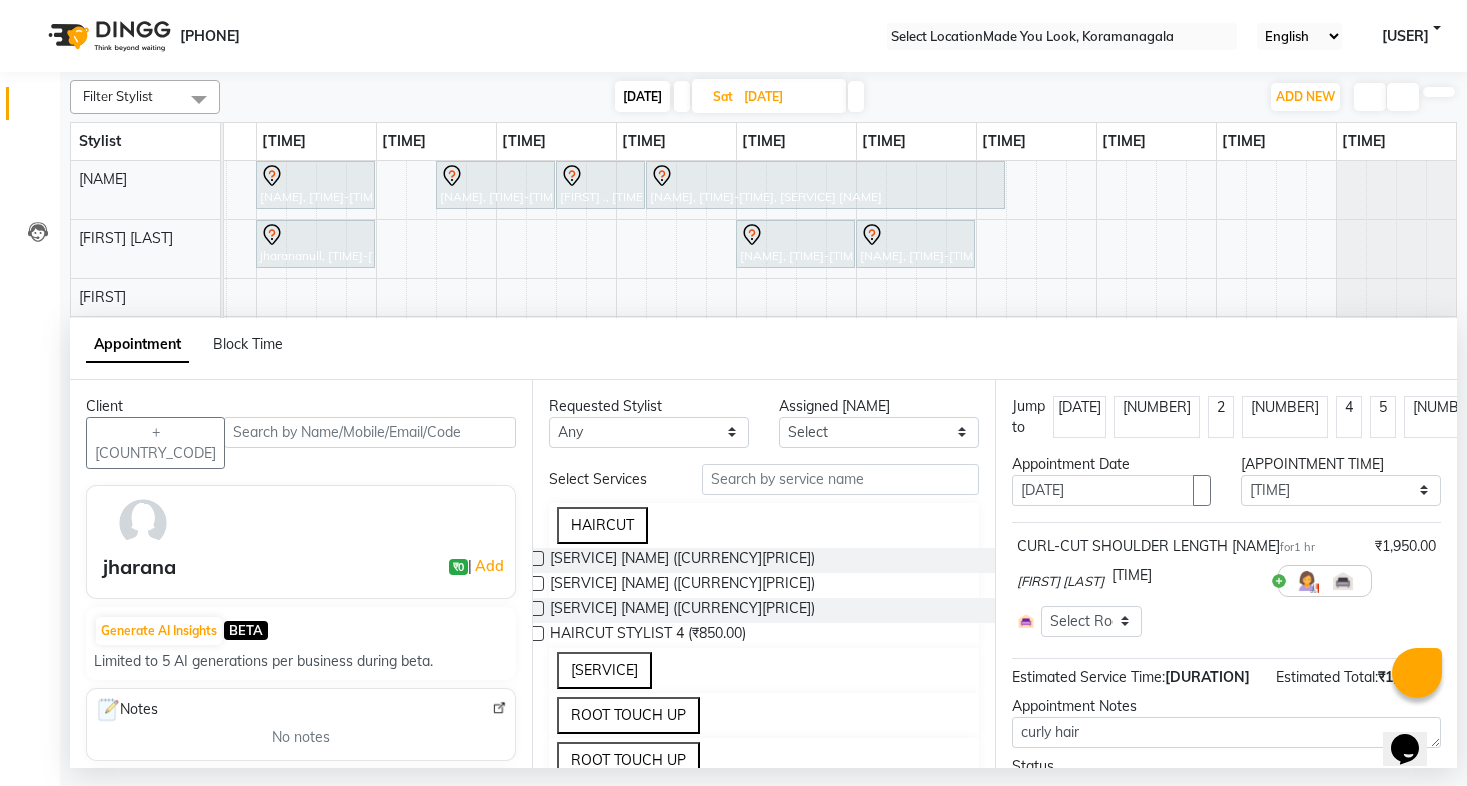 click on "jharana ₹0 | Add" at bounding box center (305, 567) 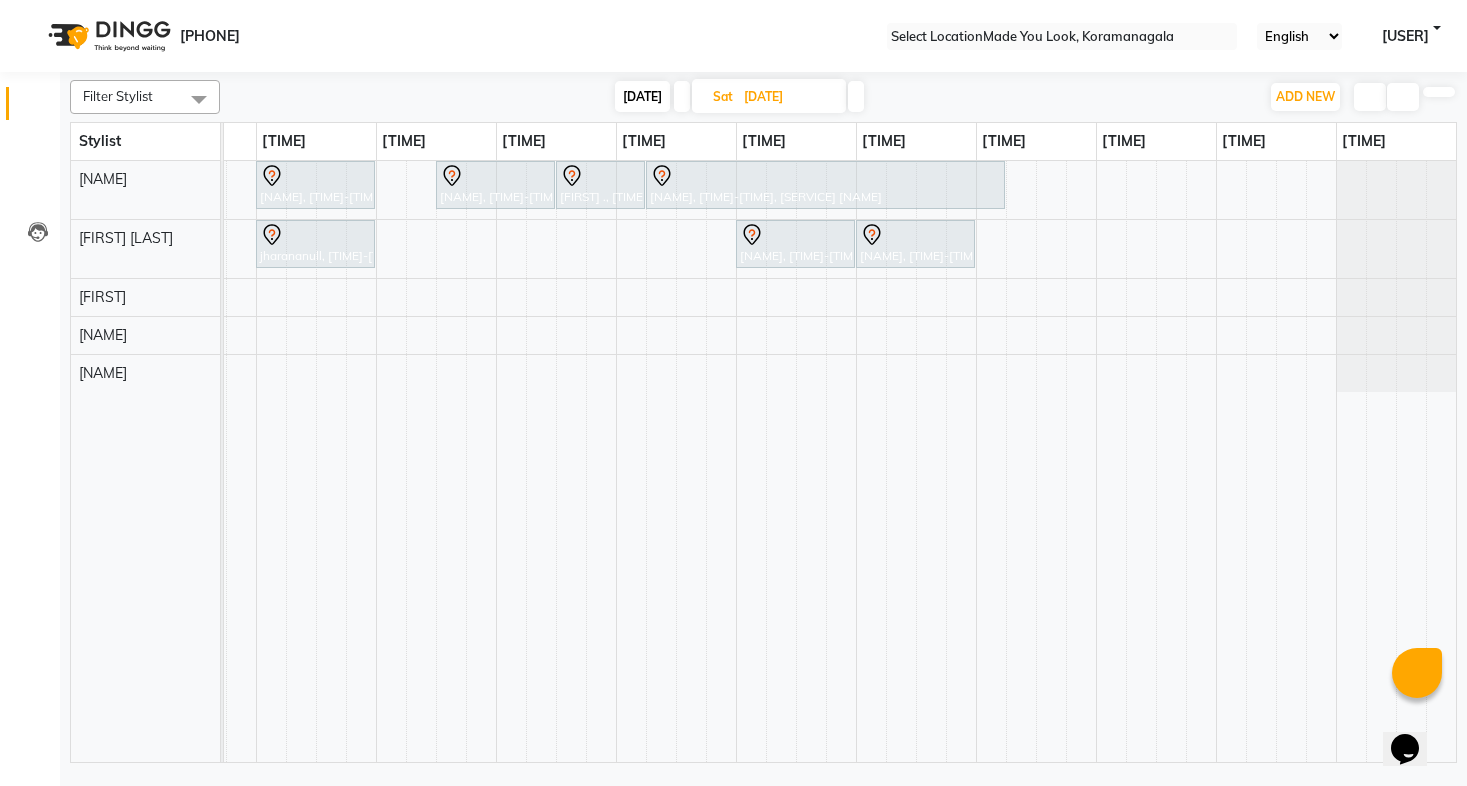 click on "View Profile" at bounding box center (20, 820) 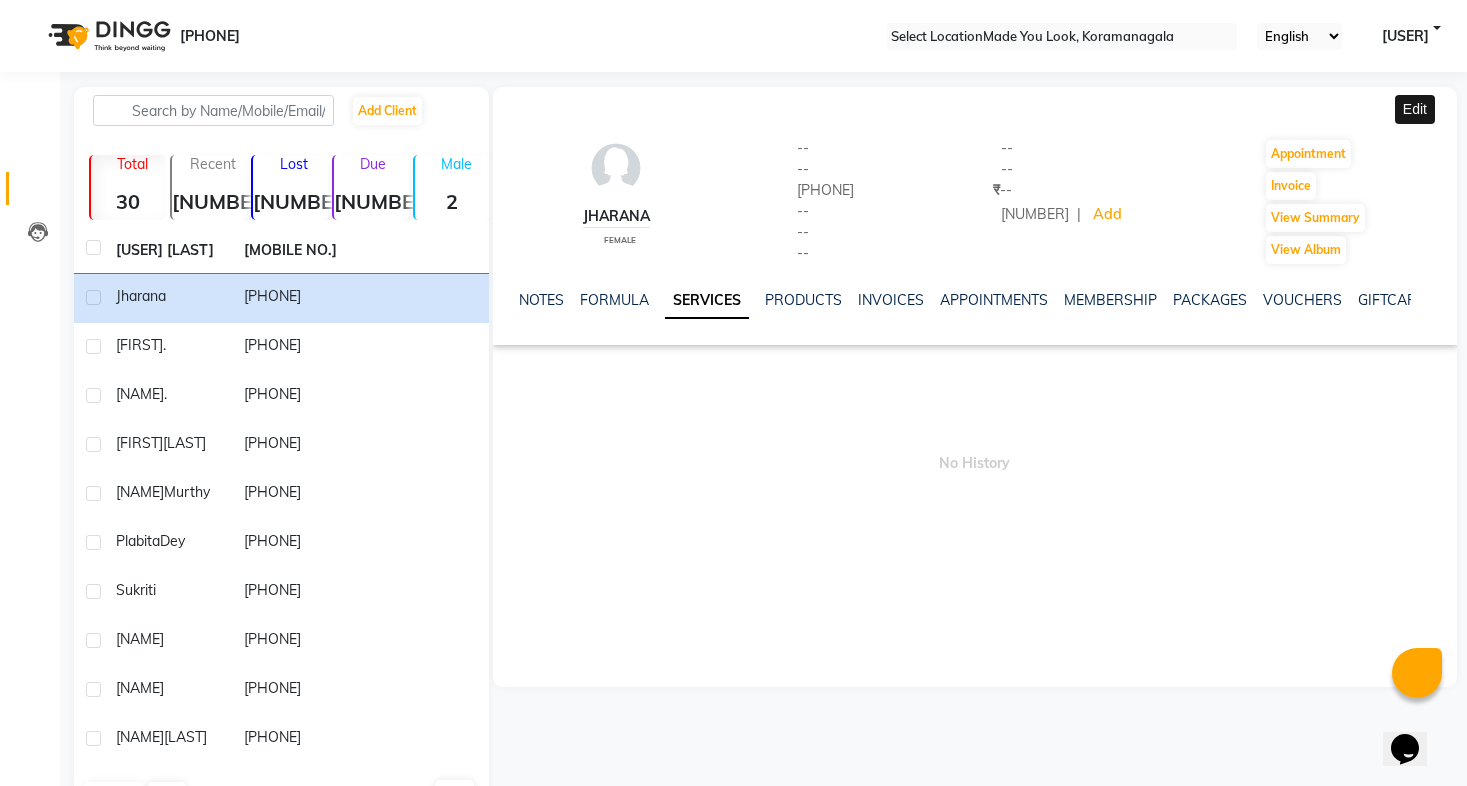 click at bounding box center (1453, 107) 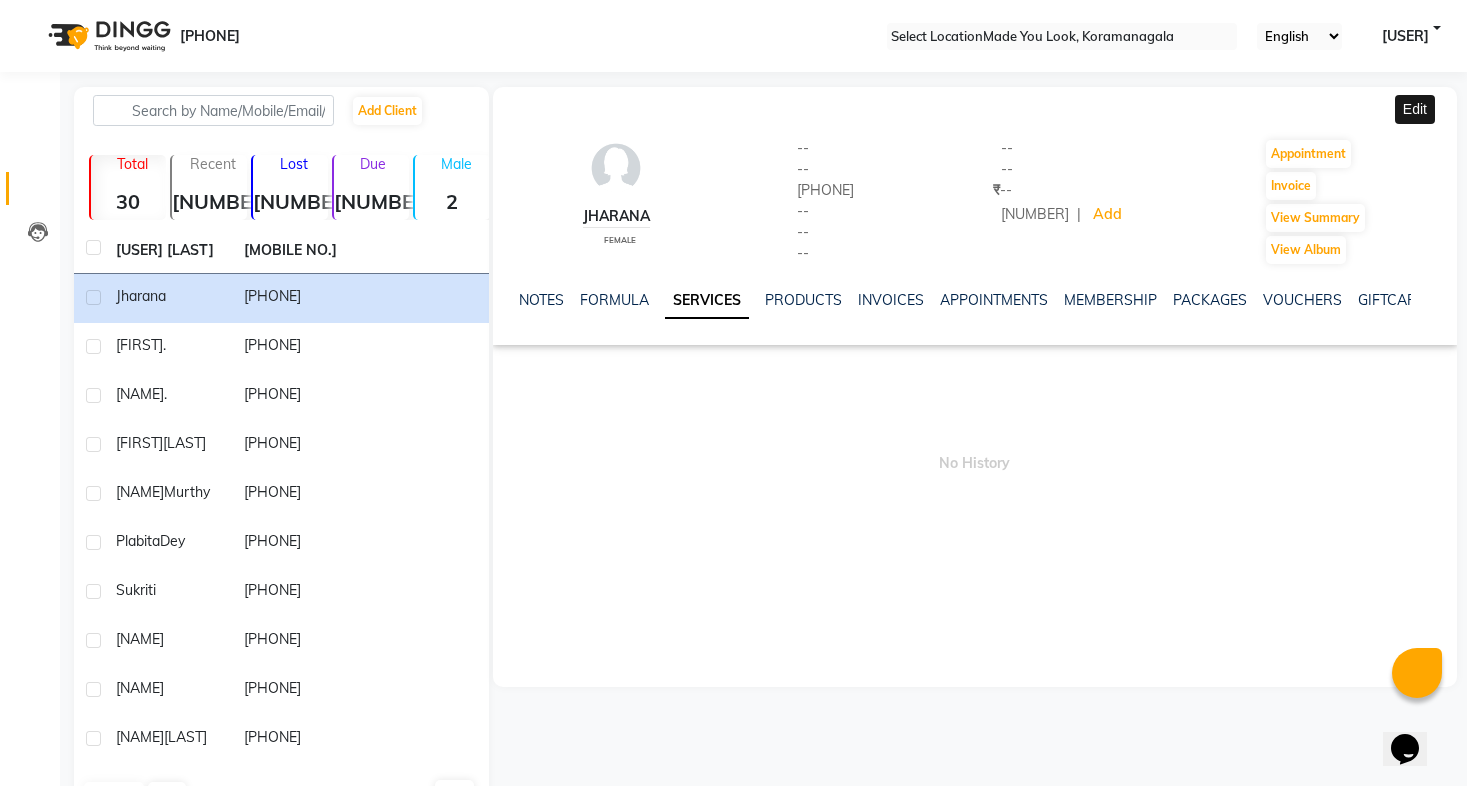 click at bounding box center [1449, 107] 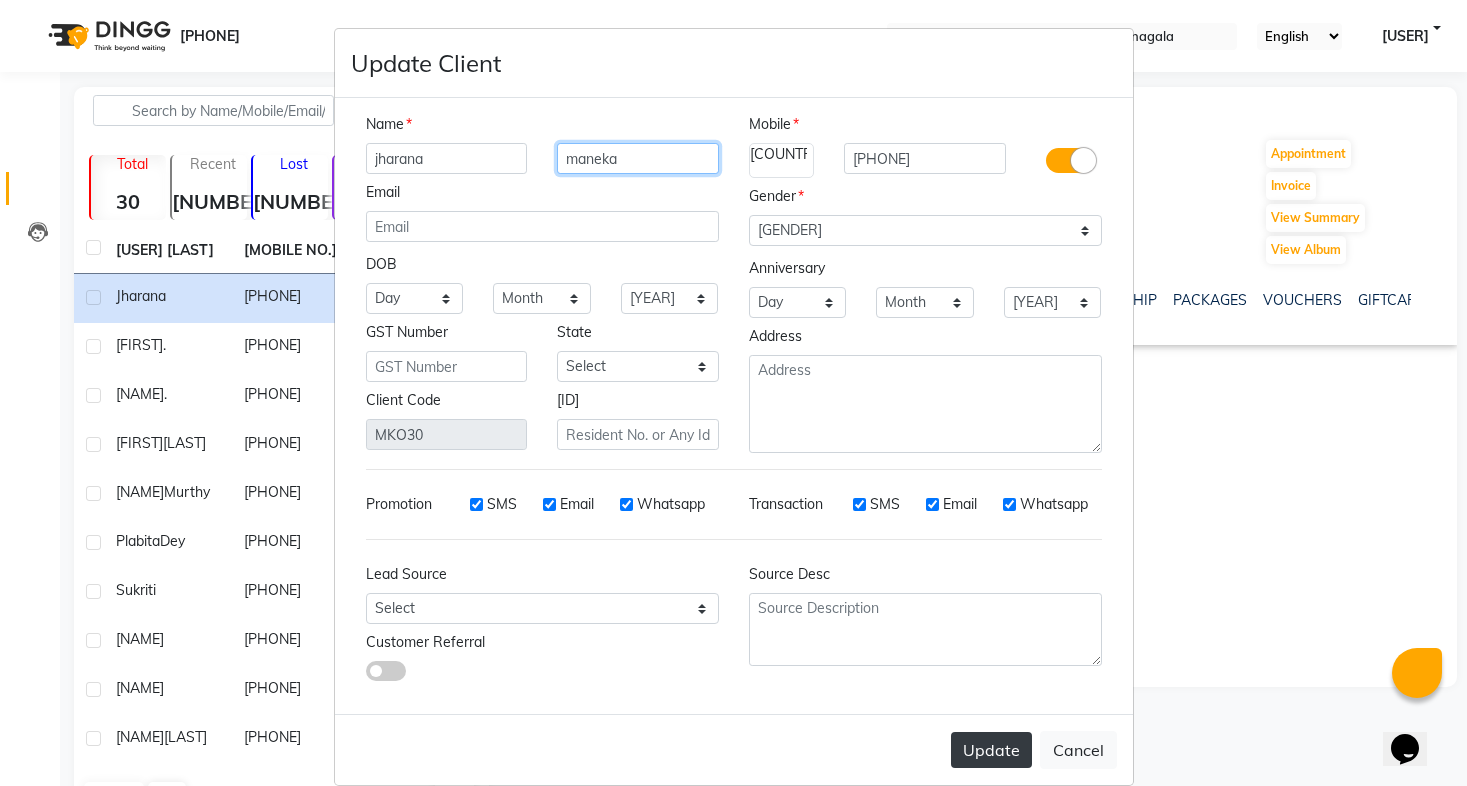 type on "maneka" 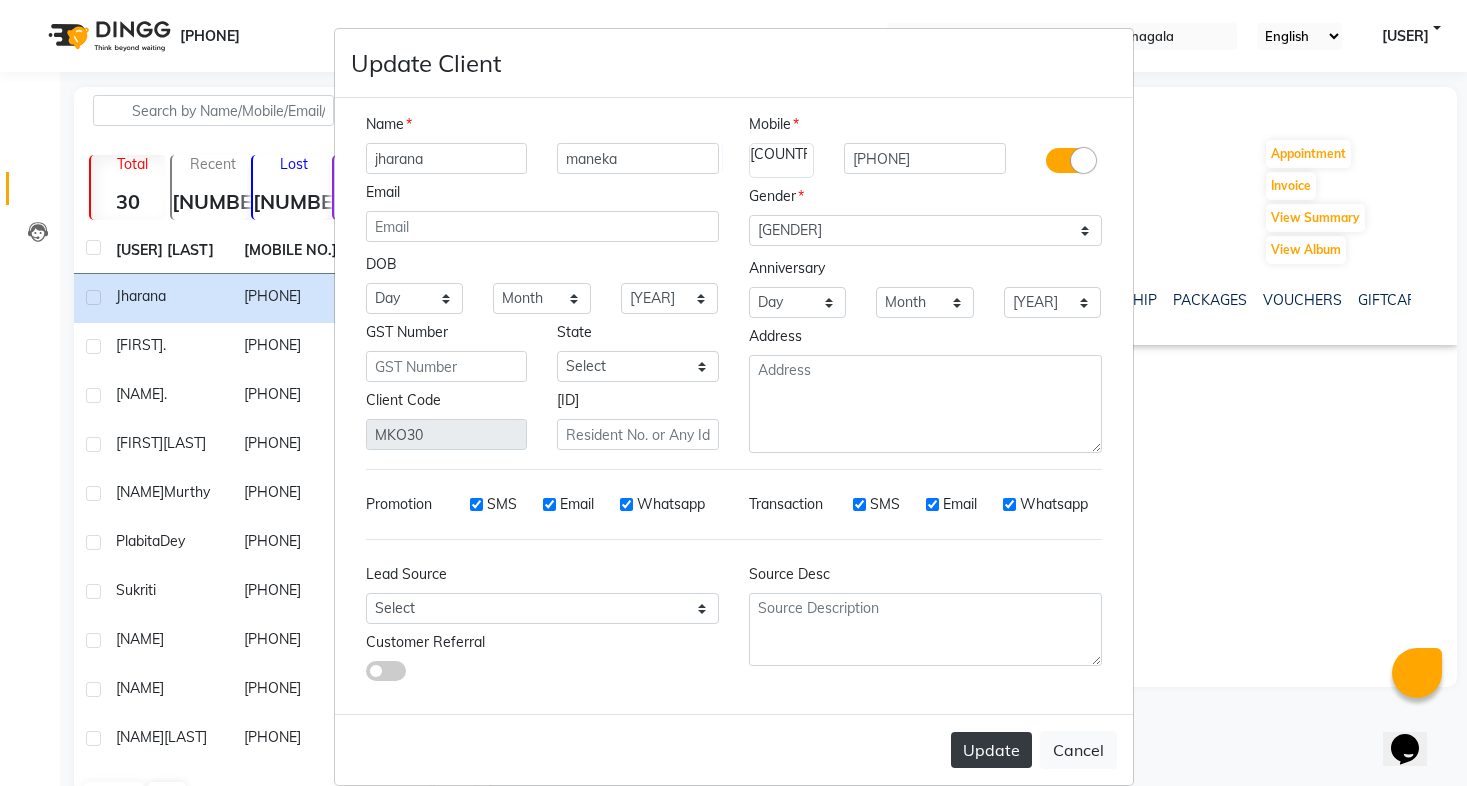 click on "Update" at bounding box center [991, 750] 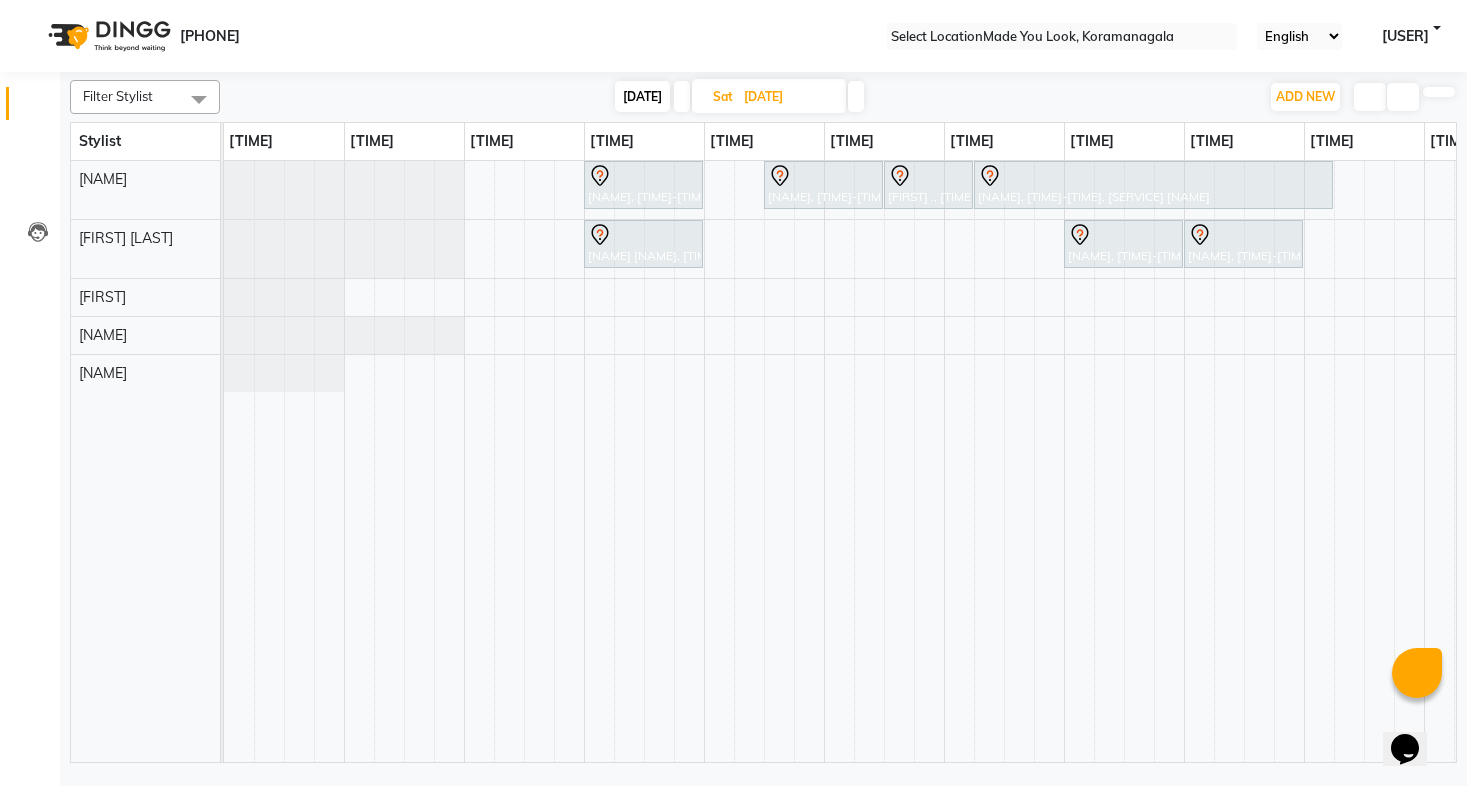 click at bounding box center [682, 96] 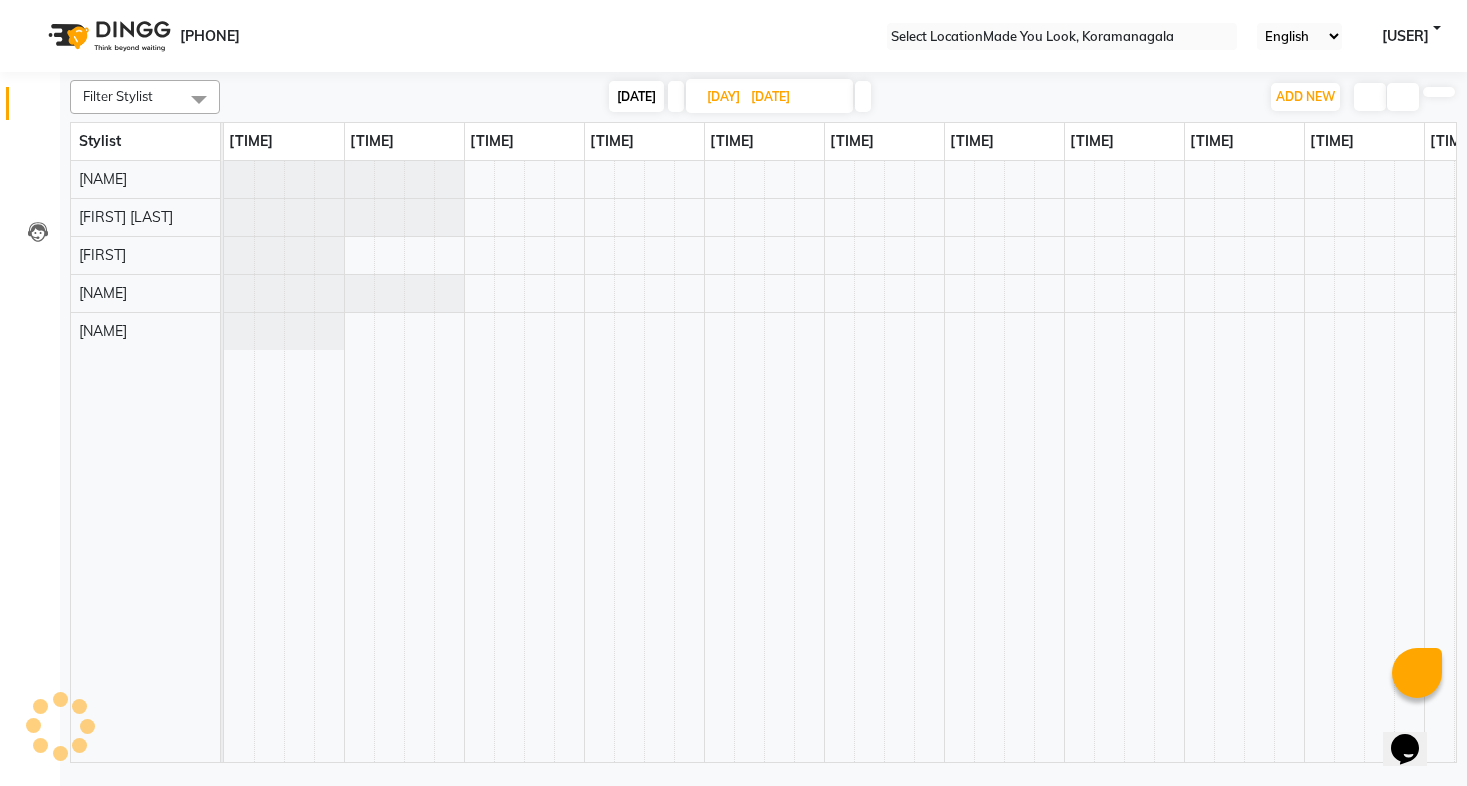 scroll, scrollTop: 0, scrollLeft: 328, axis: horizontal 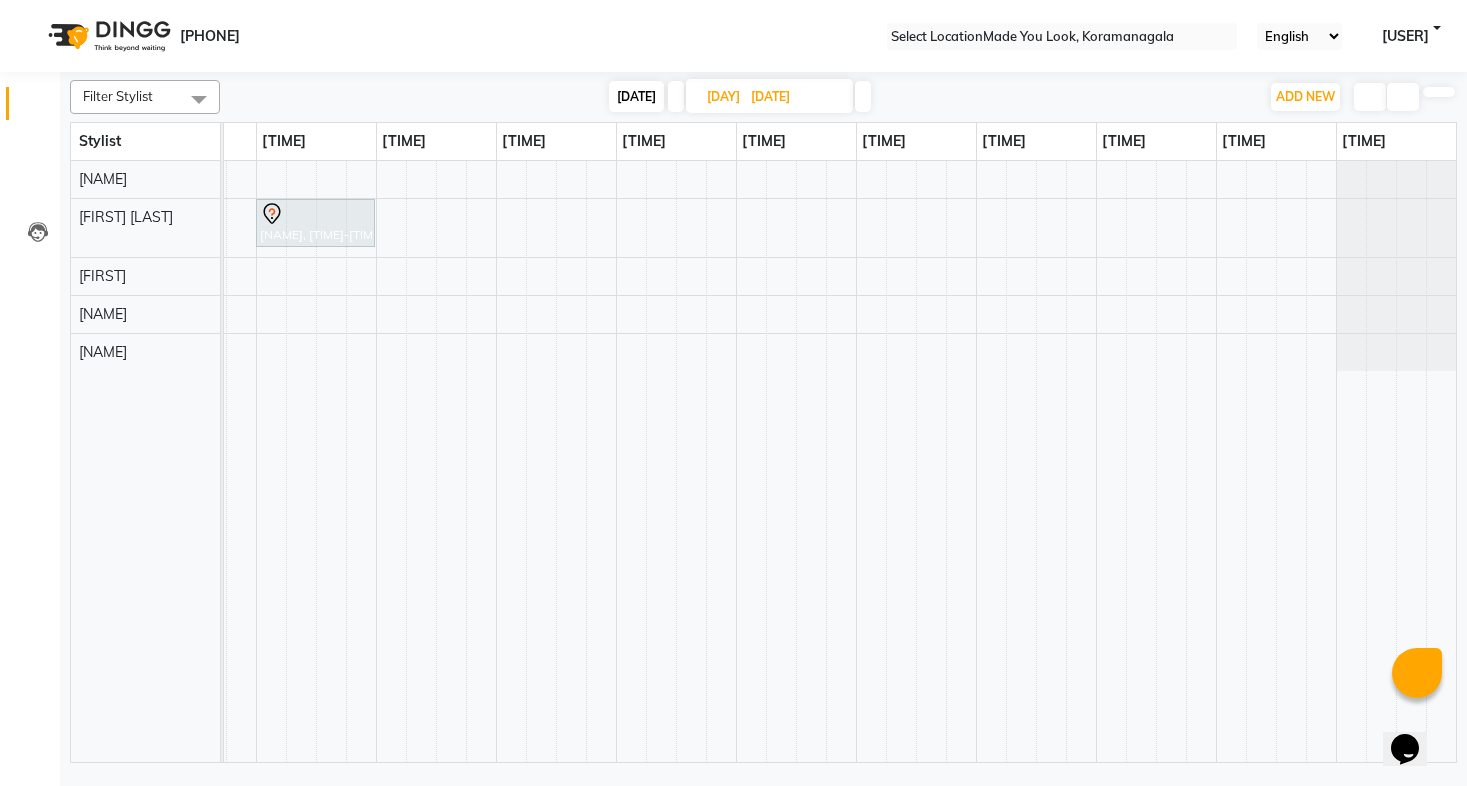 click at bounding box center (676, 96) 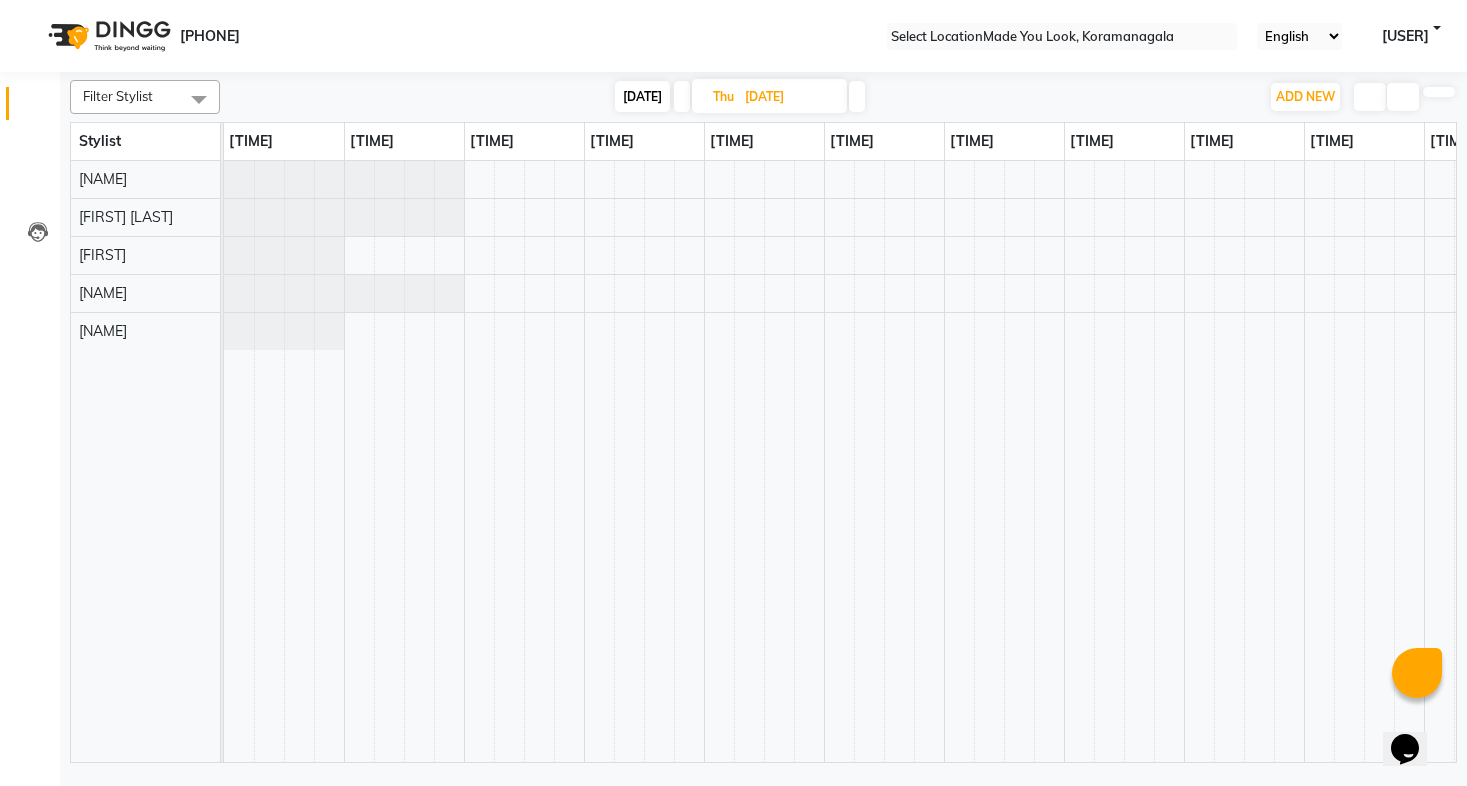 scroll, scrollTop: 0, scrollLeft: 328, axis: horizontal 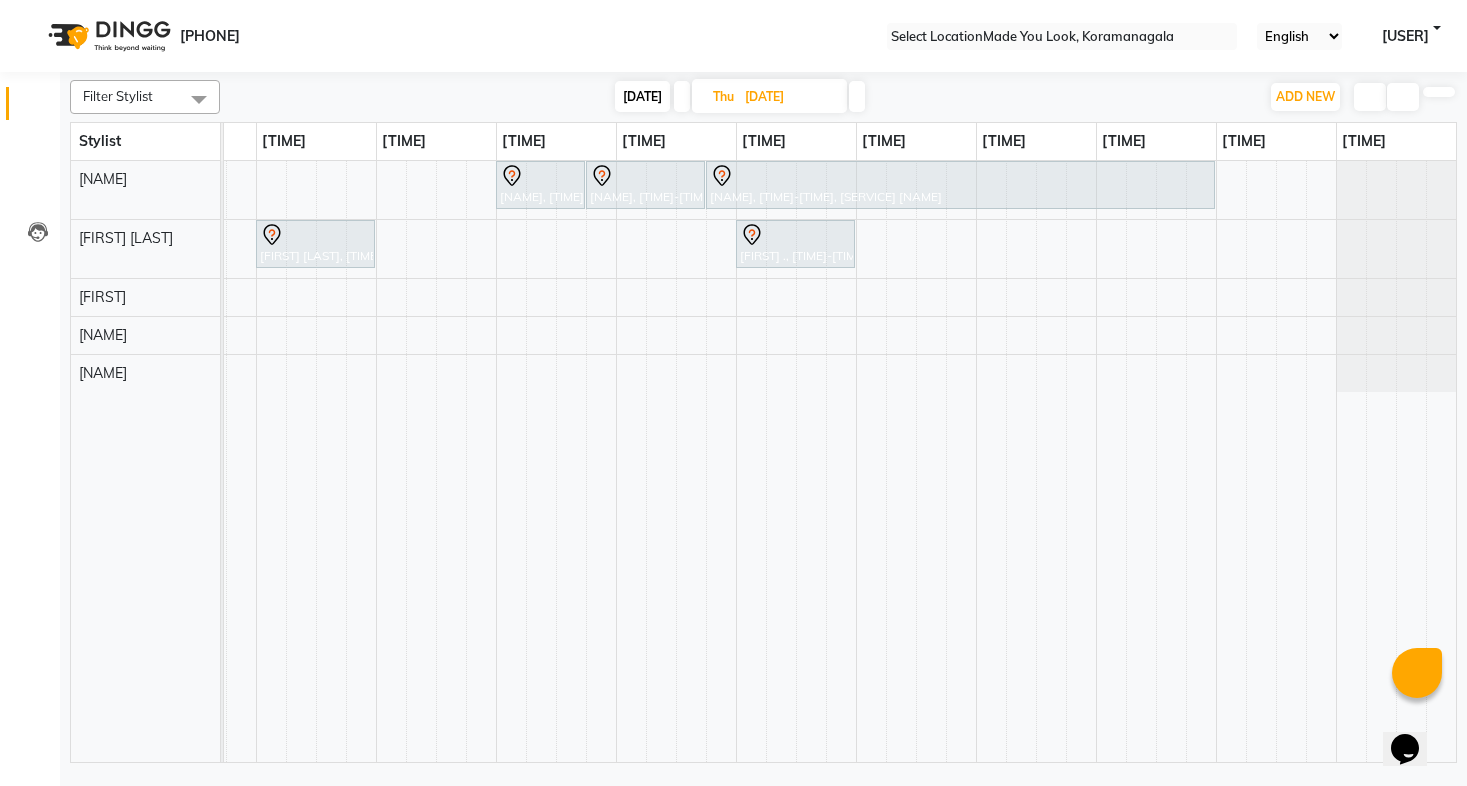 click at bounding box center (857, 96) 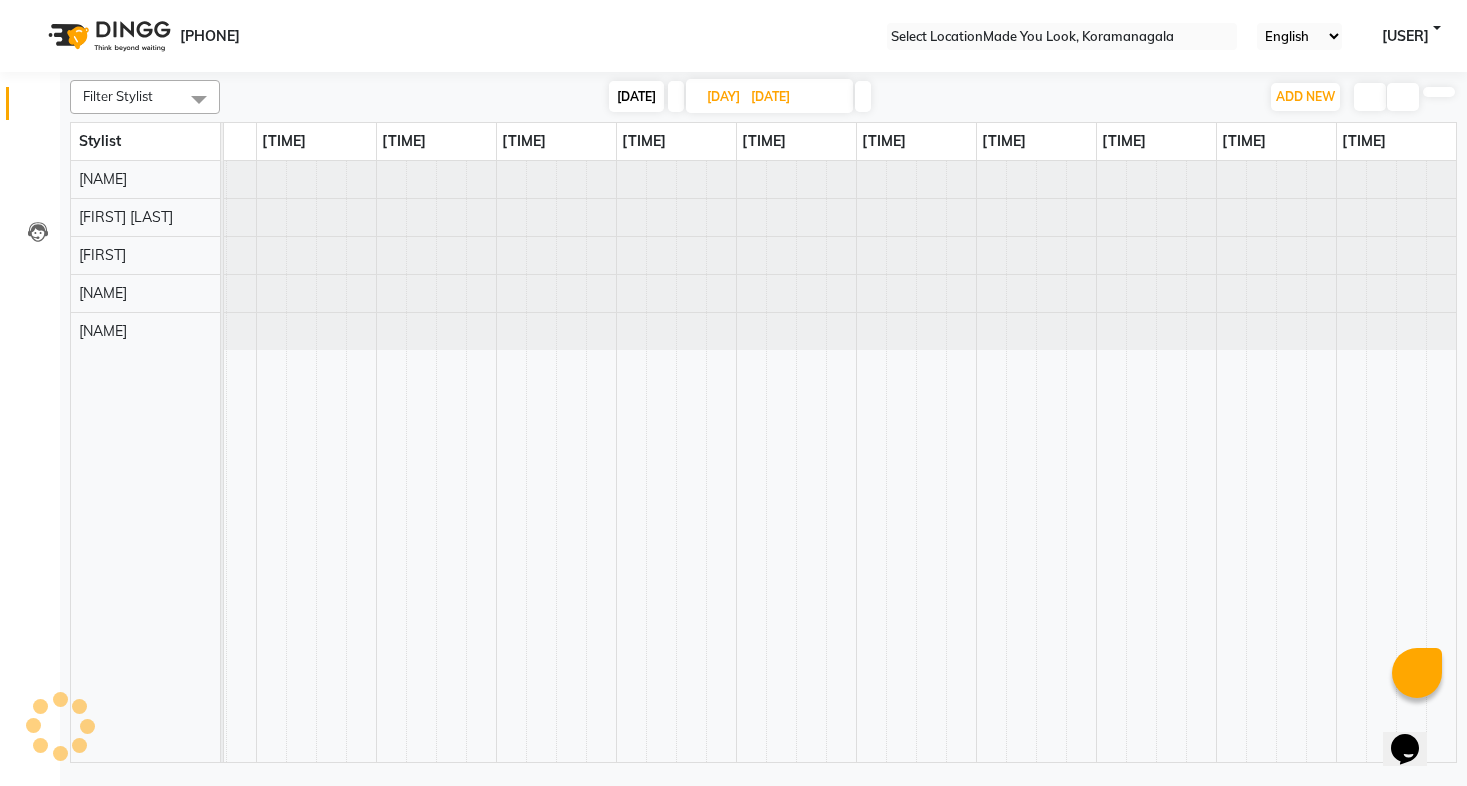 scroll, scrollTop: 0, scrollLeft: 0, axis: both 